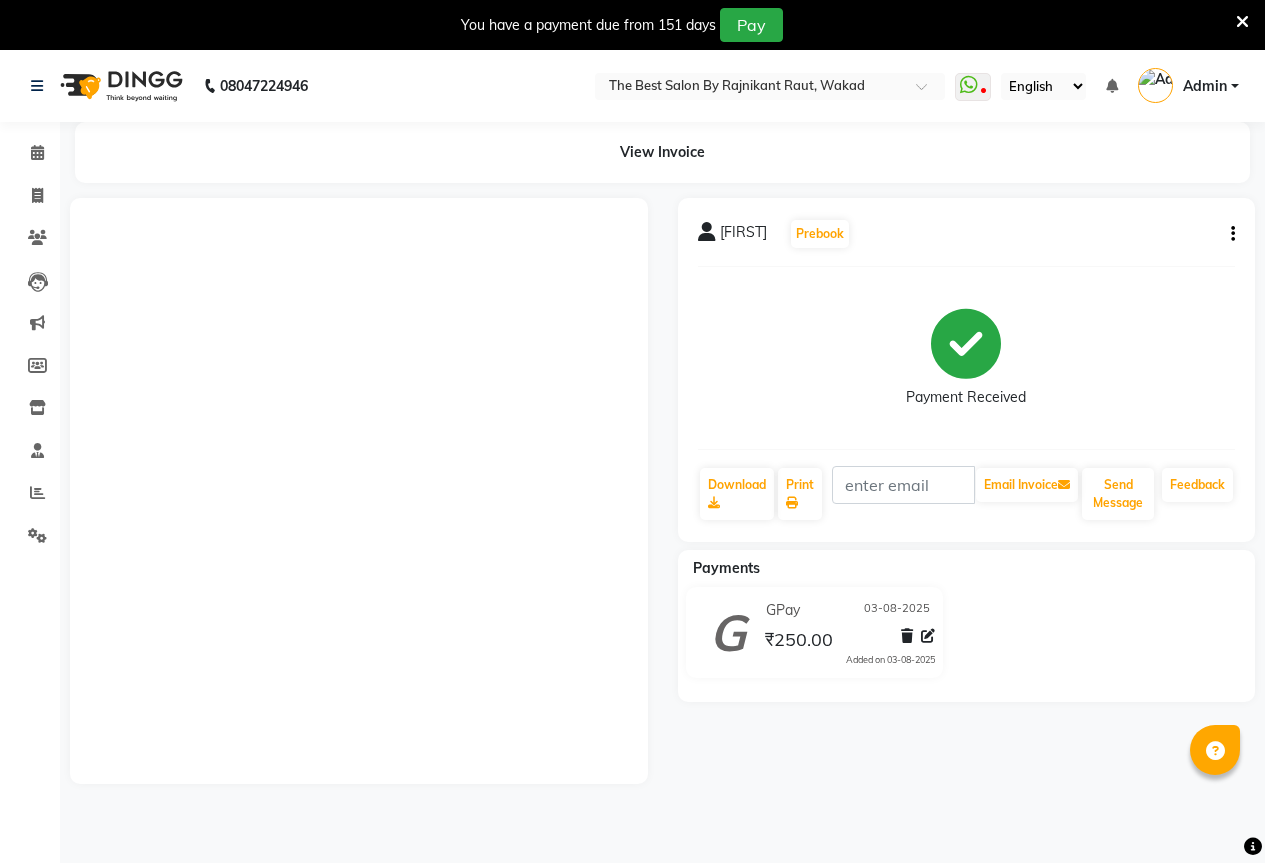scroll, scrollTop: 50, scrollLeft: 0, axis: vertical 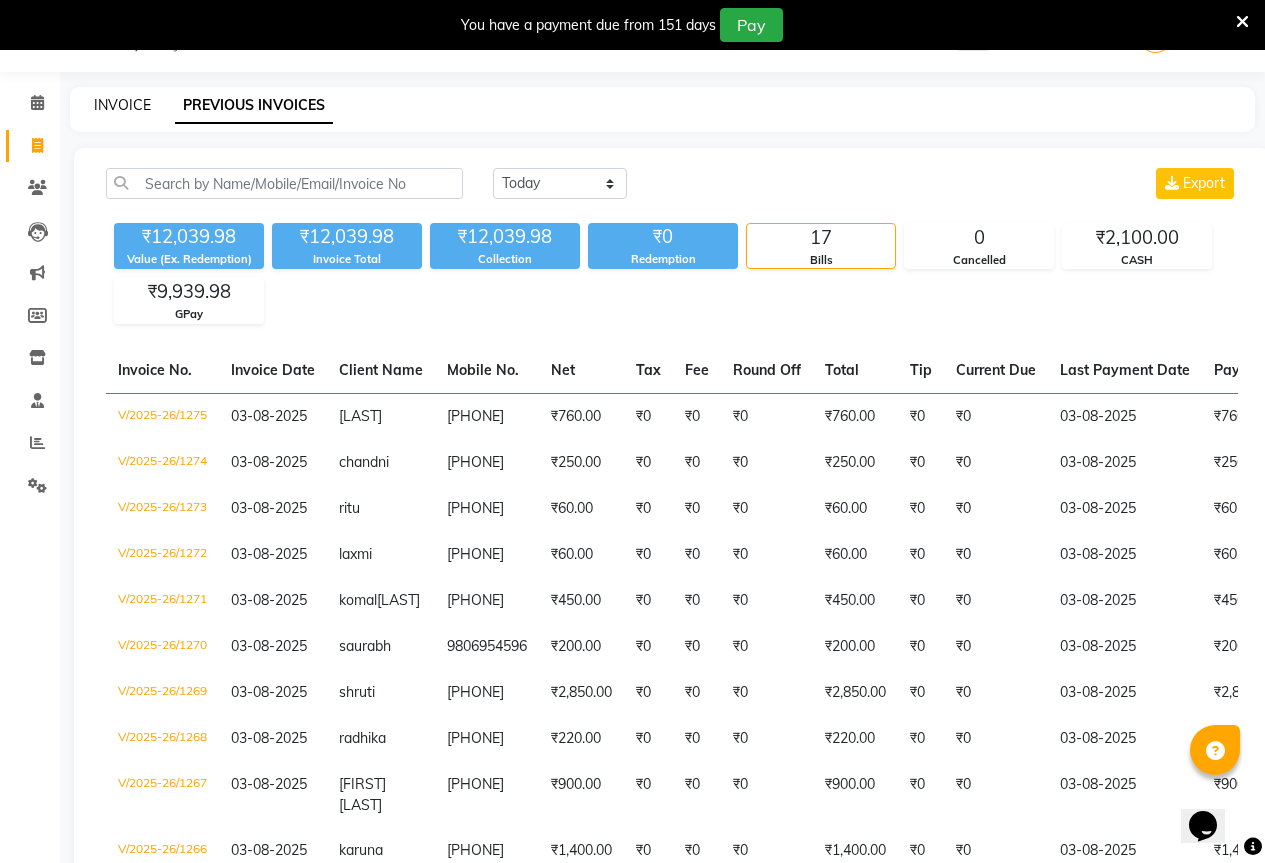 click on "INVOICE" 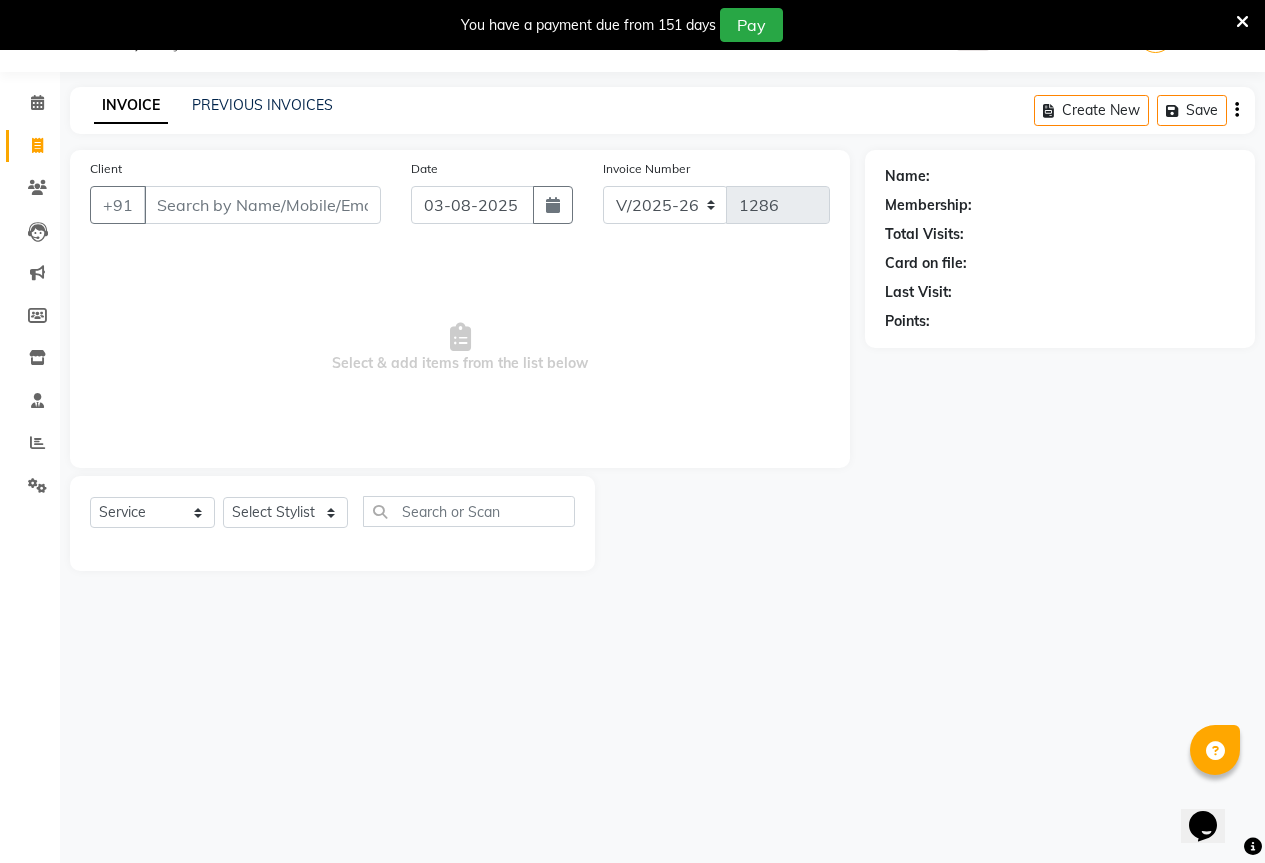 click on "Client" at bounding box center (262, 205) 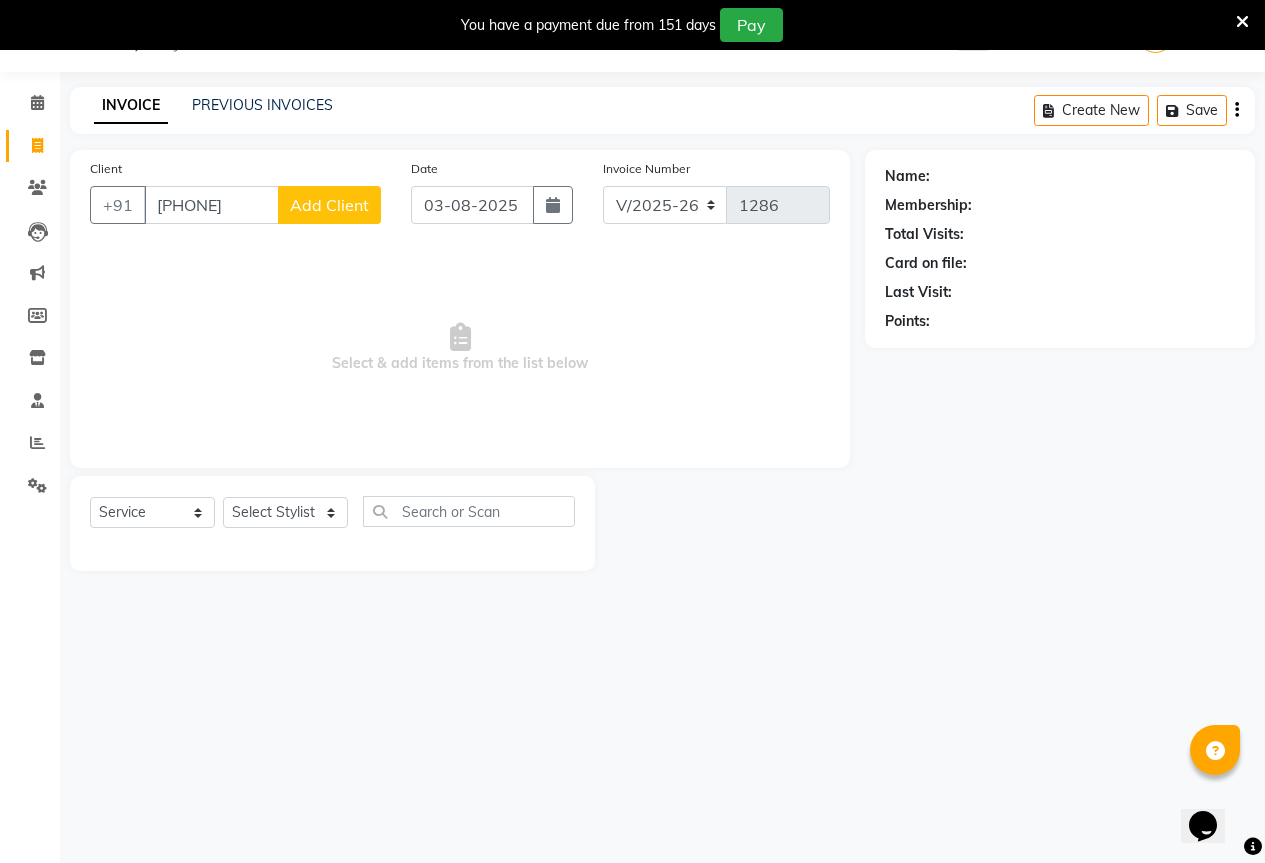 type on "[PHONE]" 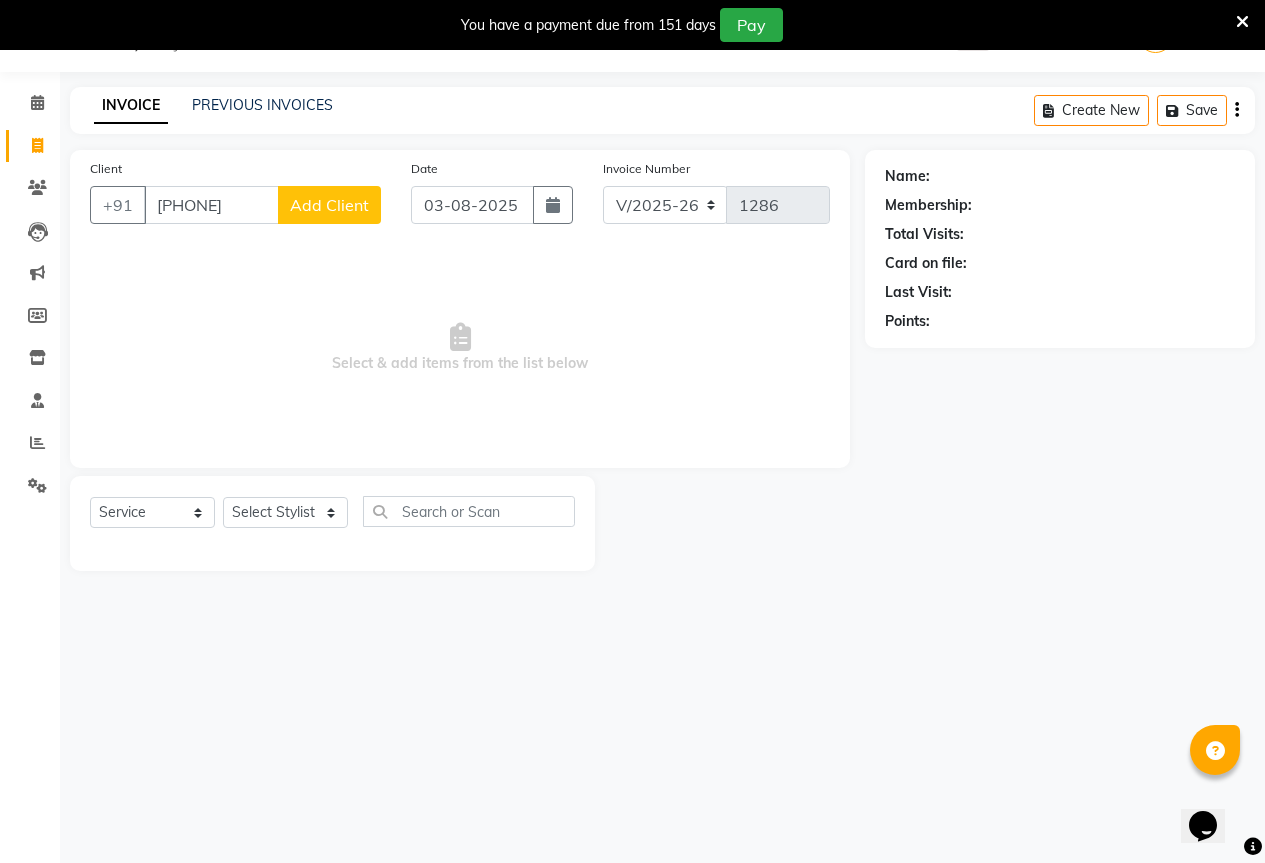 click on "Add Client" 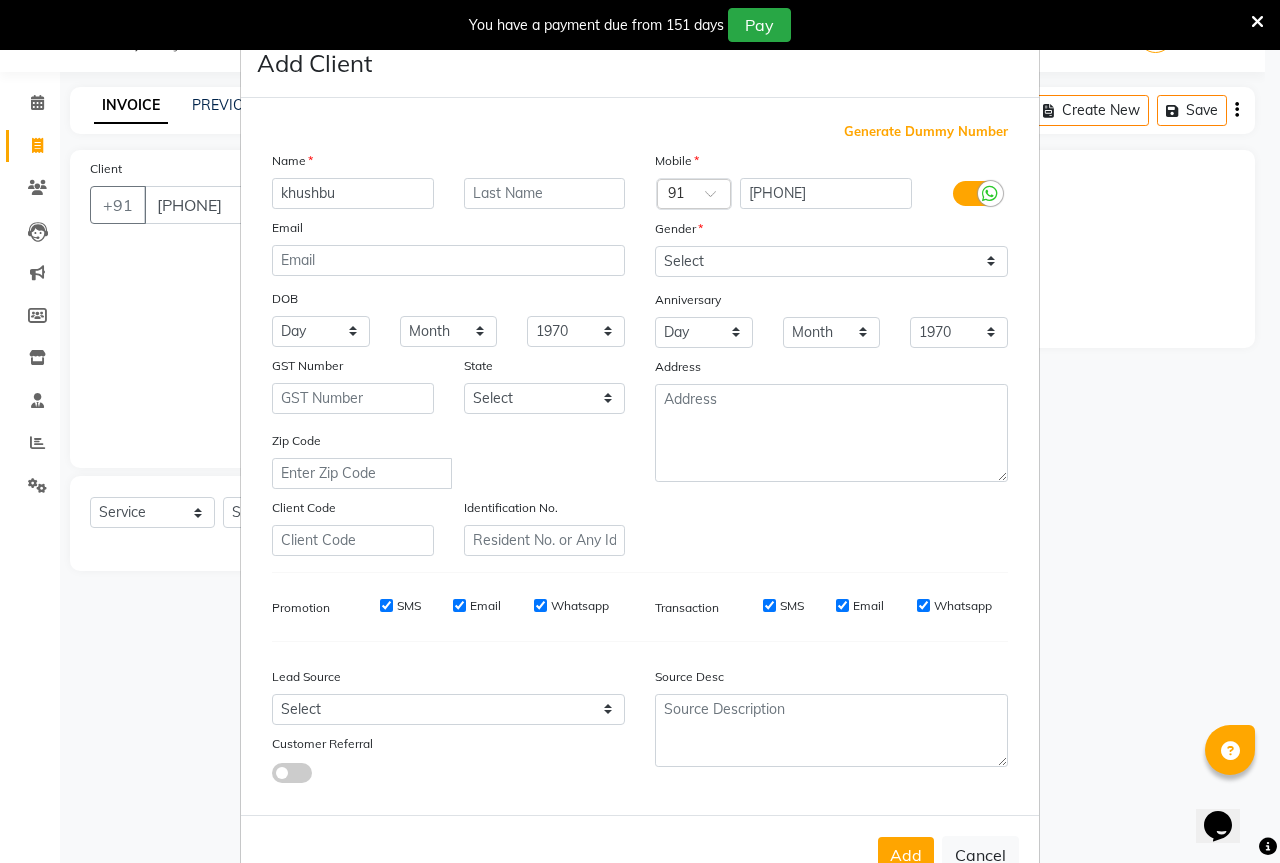type on "khushbu" 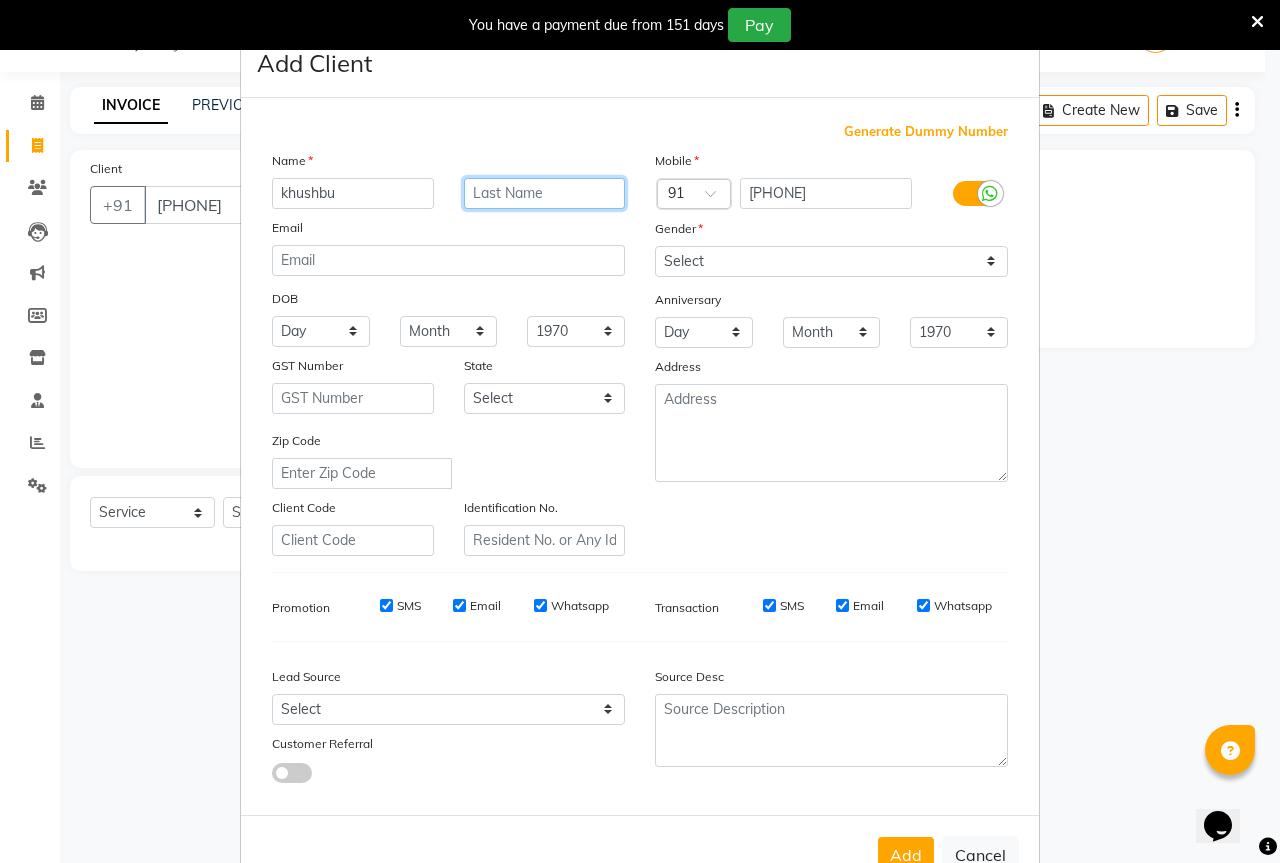 click at bounding box center (545, 193) 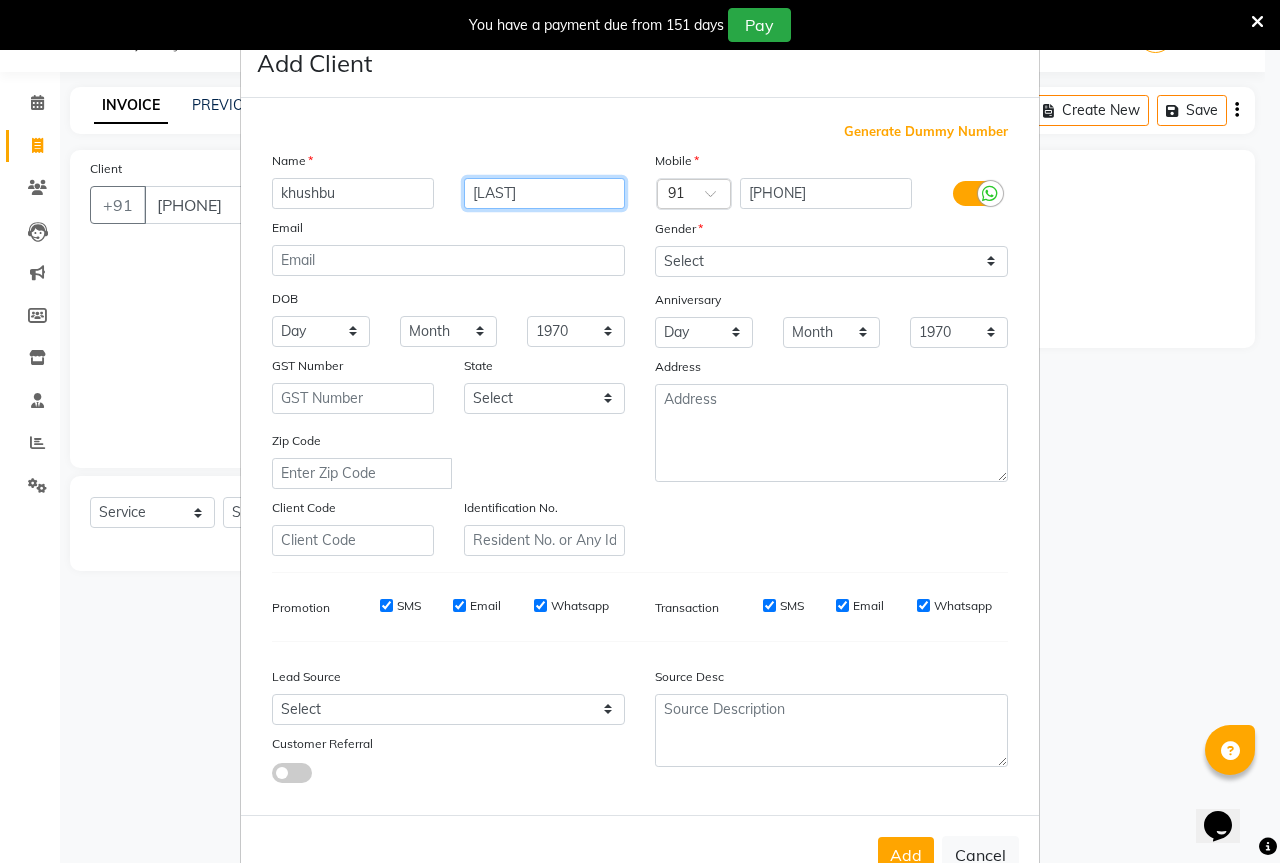type on "[LAST]" 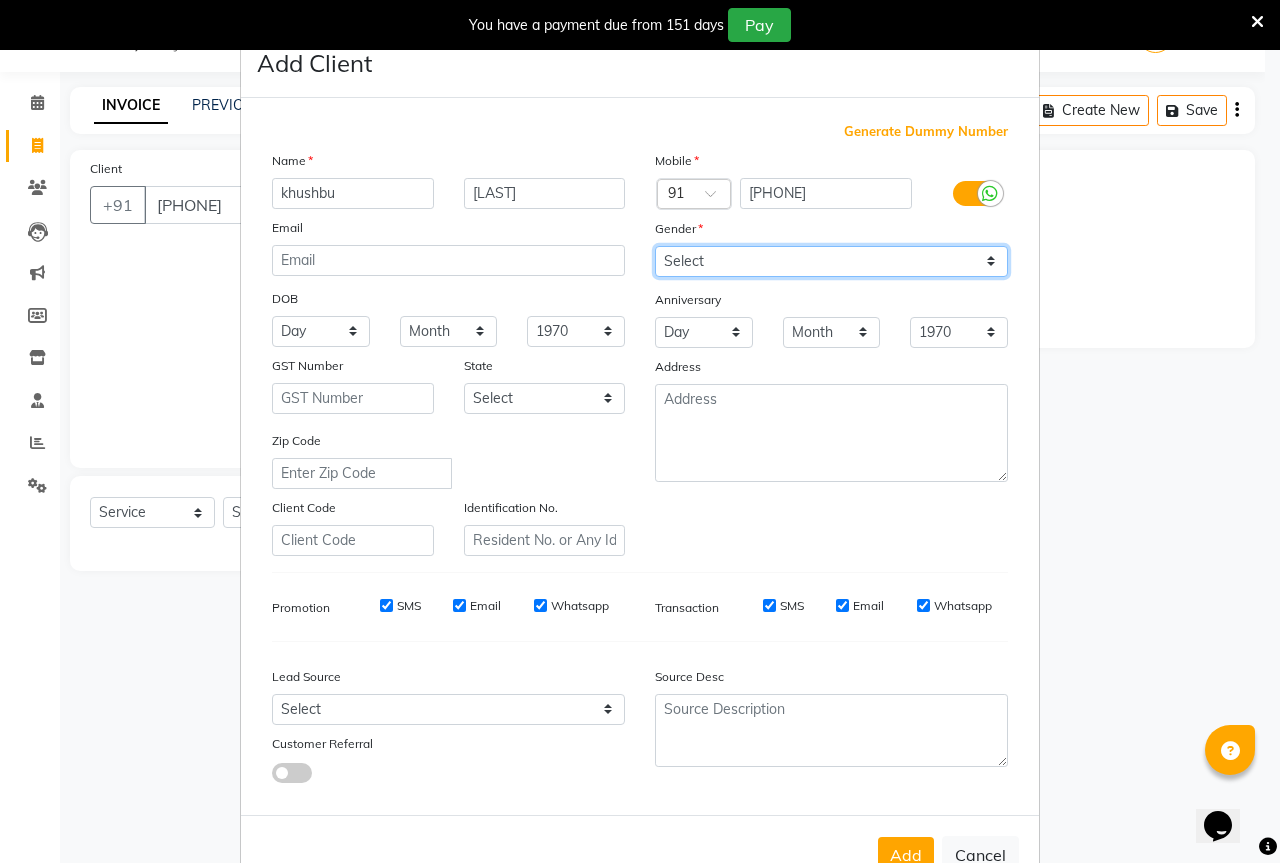 click on "Select Male Female Other Prefer Not To Say" at bounding box center (831, 261) 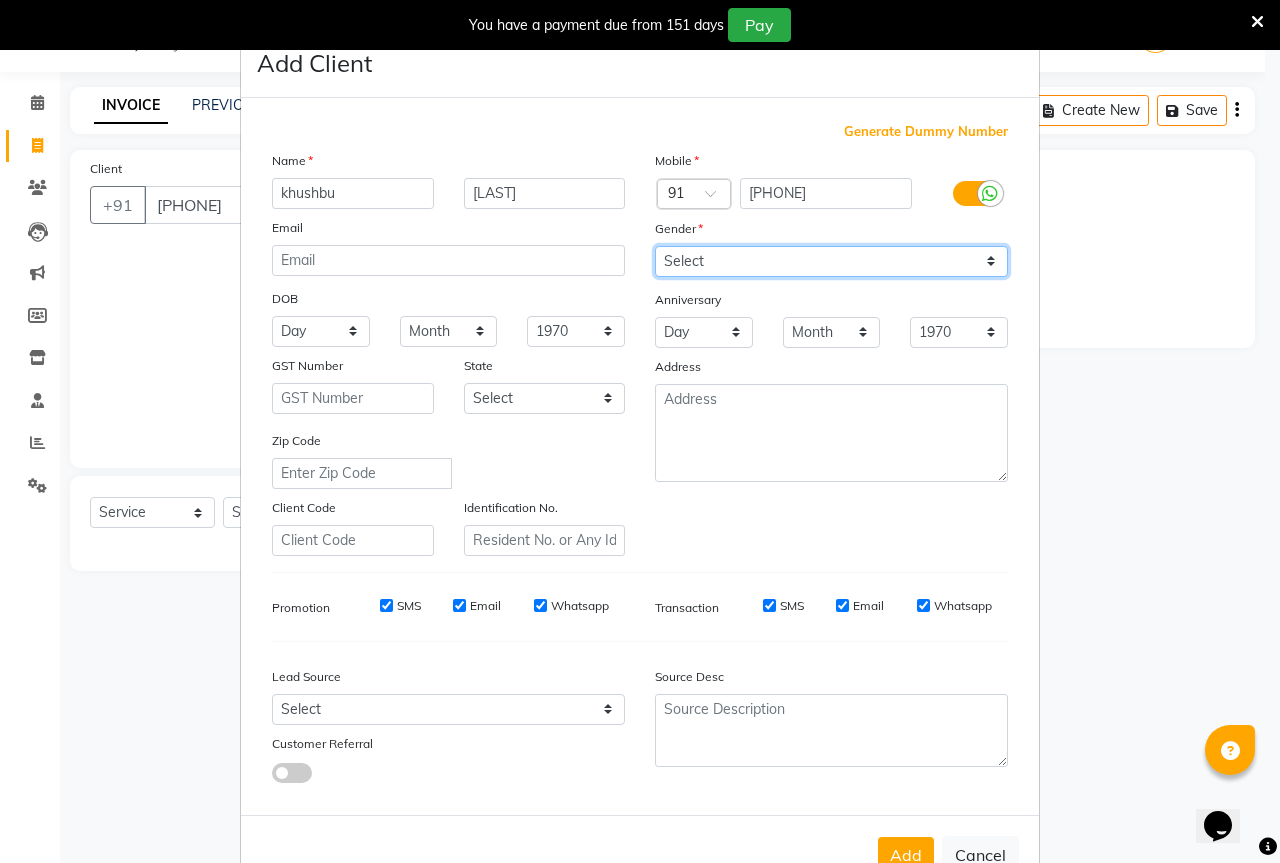 select on "female" 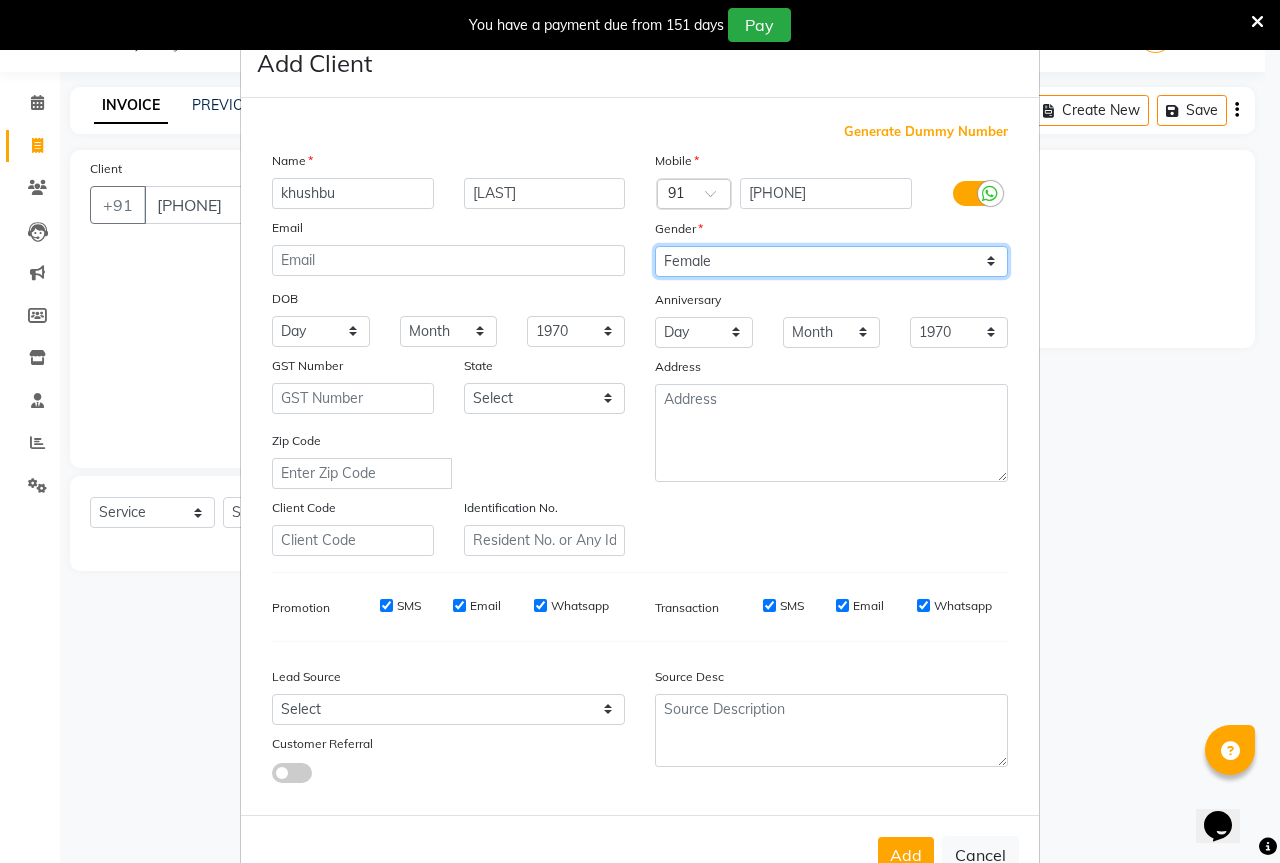 click on "Select Male Female Other Prefer Not To Say" at bounding box center (831, 261) 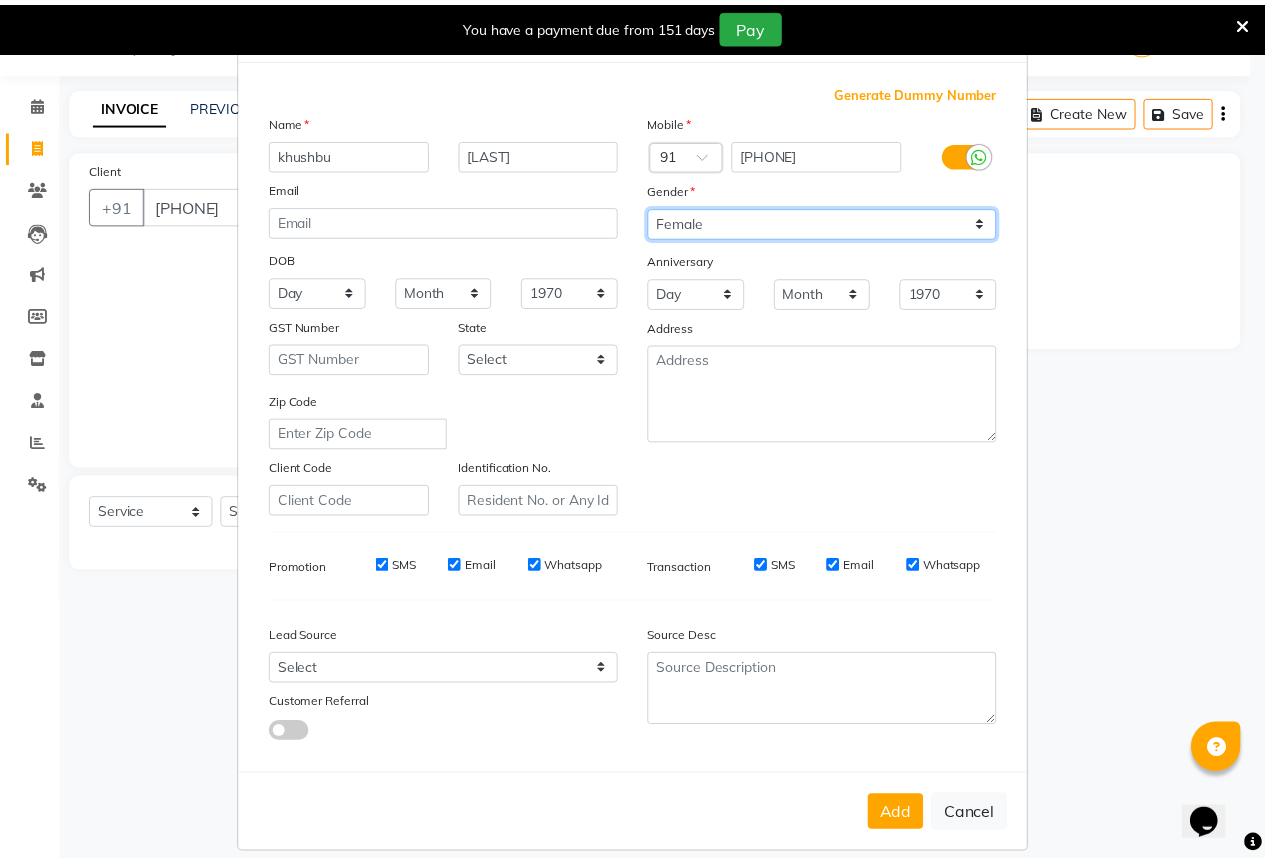 scroll, scrollTop: 60, scrollLeft: 0, axis: vertical 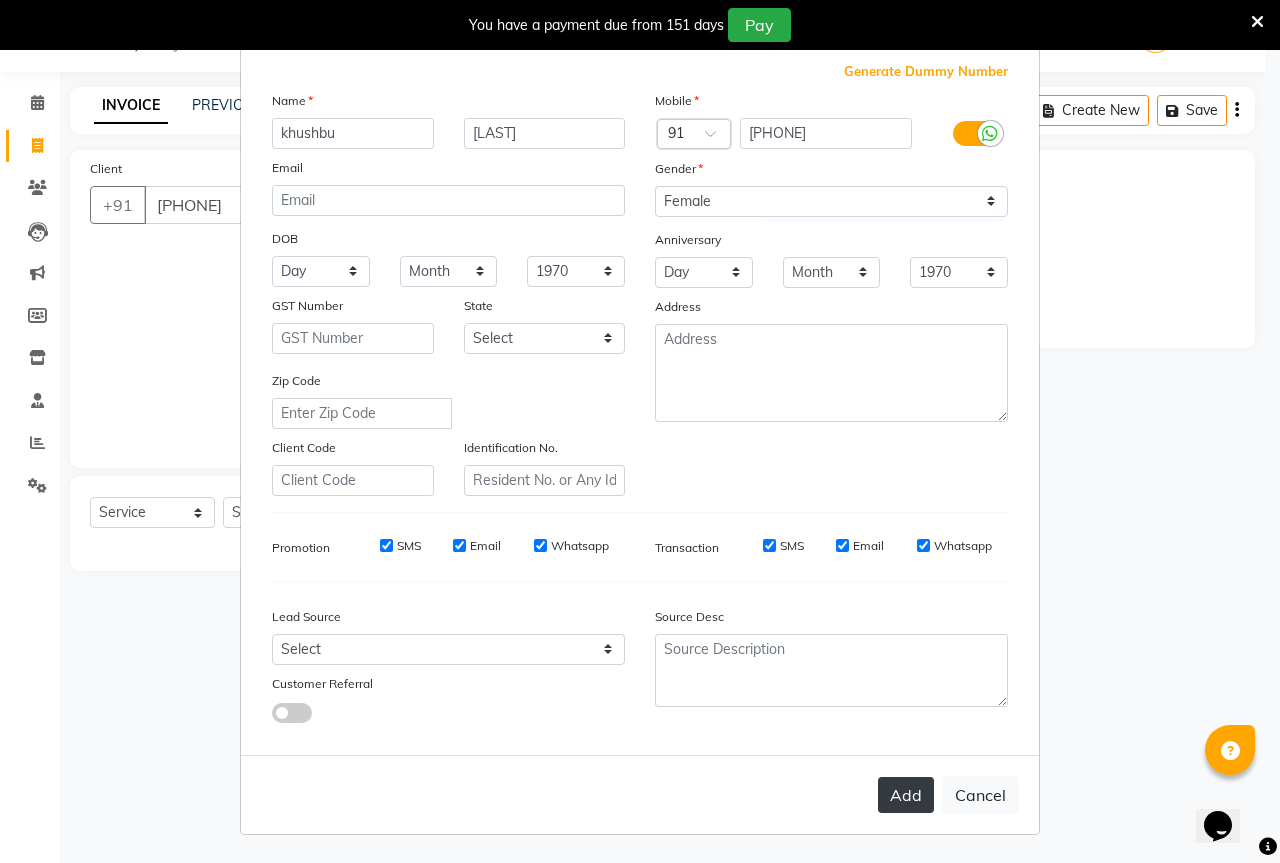 click on "Add" at bounding box center (906, 795) 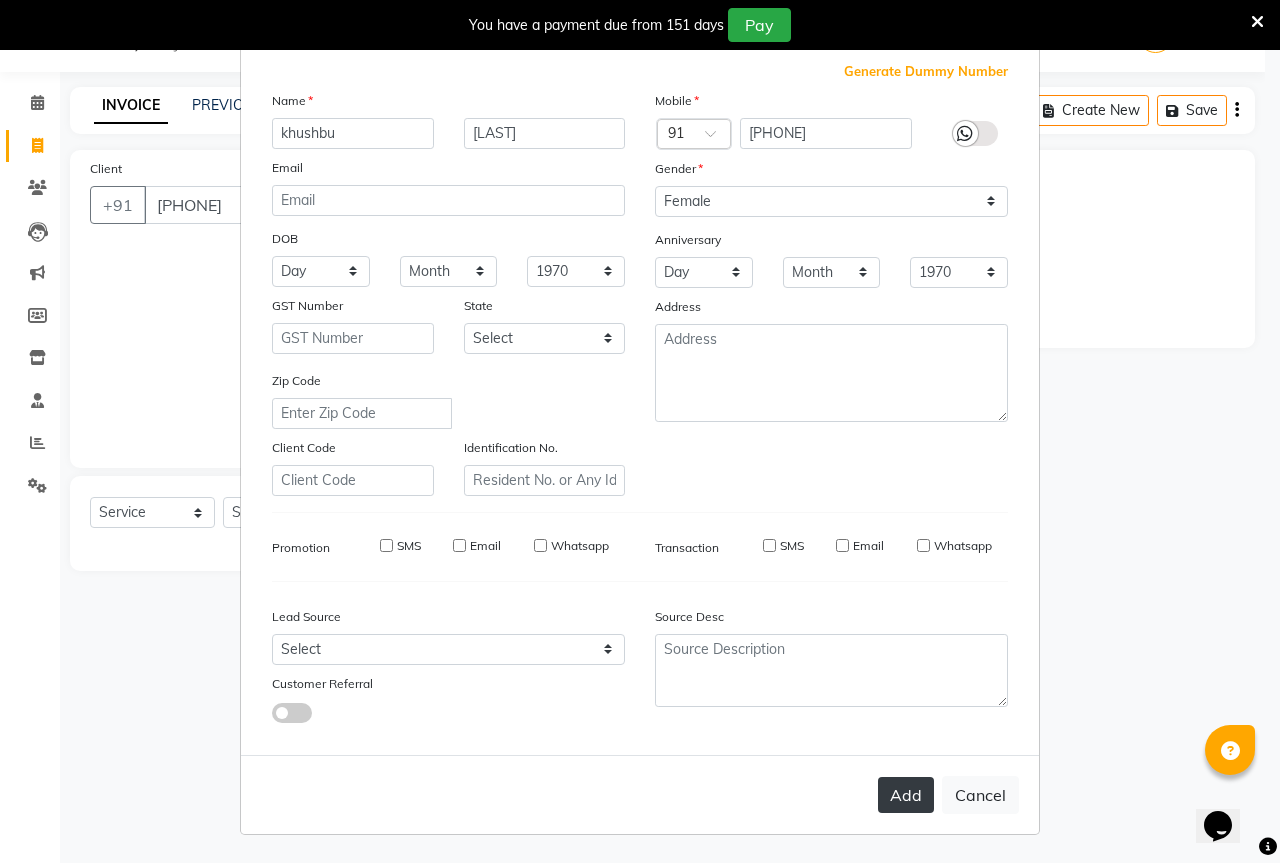 type 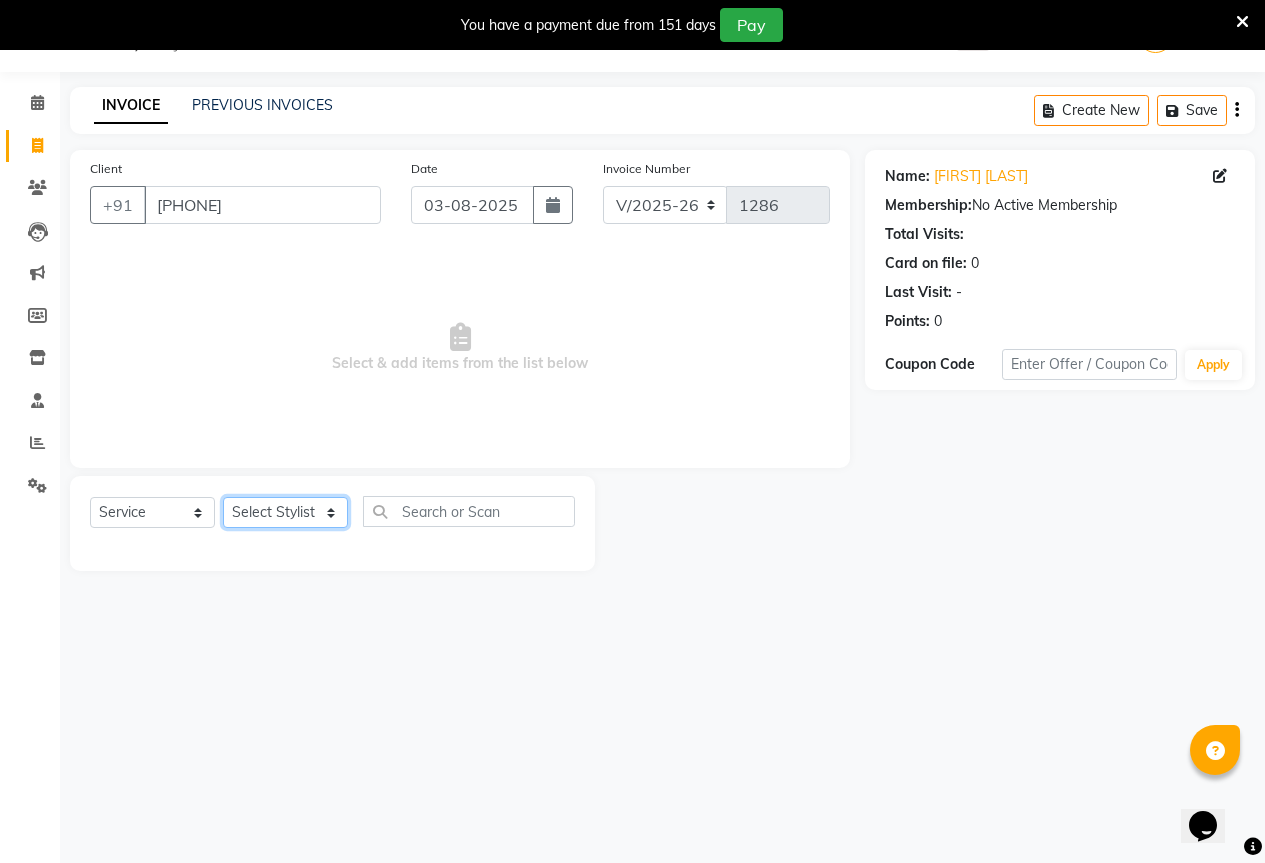 click on "Select Stylist AKASH KAJAL PAYAL RAJ RUTUJA SAHIL" 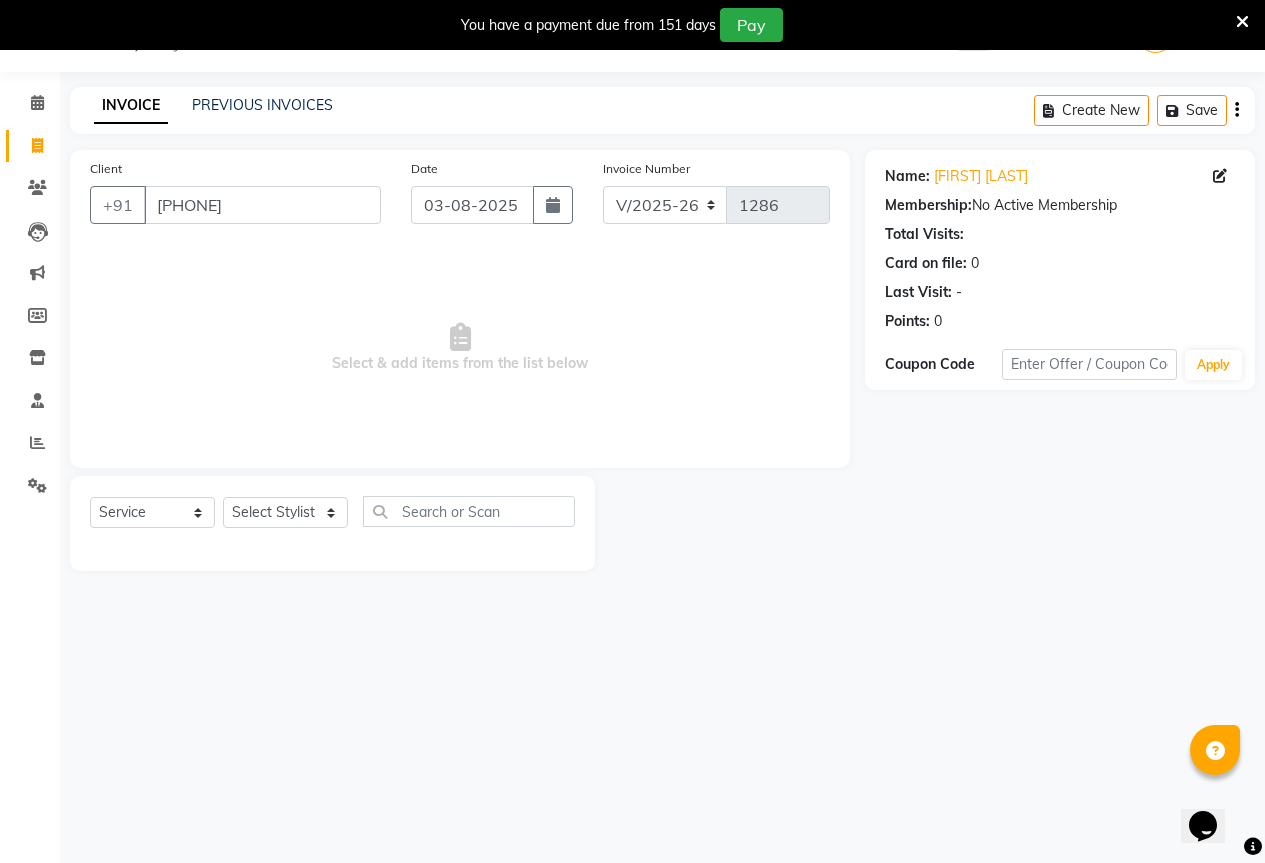 click on "Select & add items from the list below" at bounding box center [460, 348] 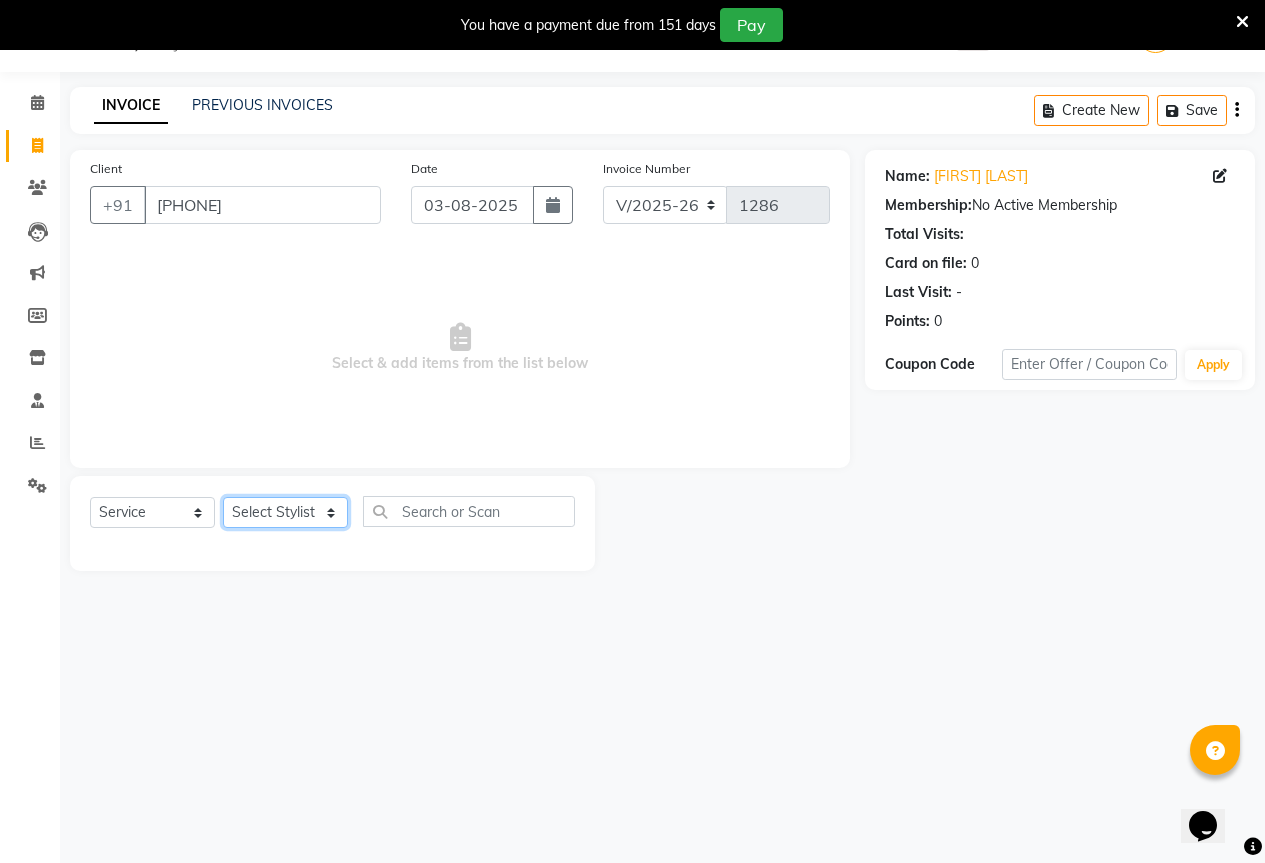 click on "Select Stylist AKASH KAJAL PAYAL RAJ RUTUJA SAHIL" 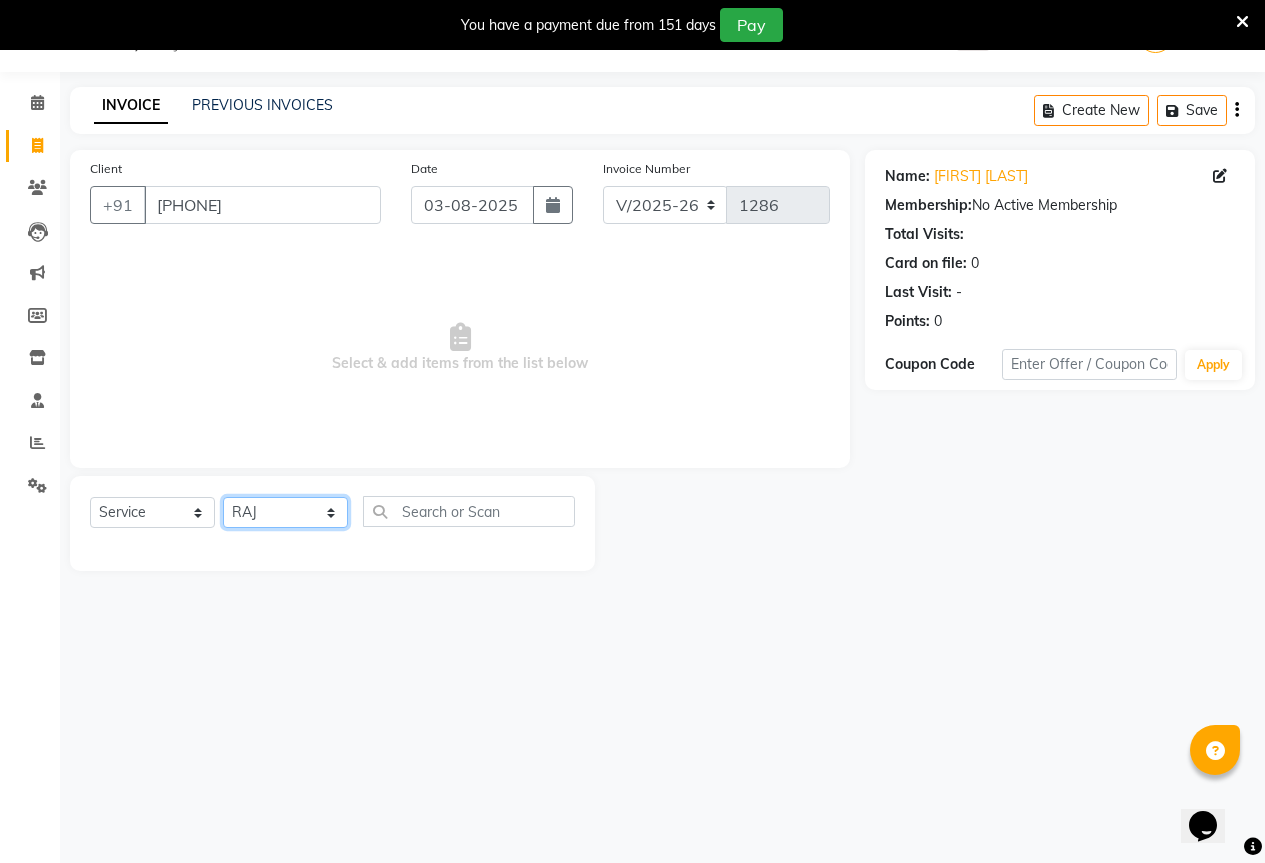 click on "Select Stylist AKASH KAJAL PAYAL RAJ RUTUJA SAHIL" 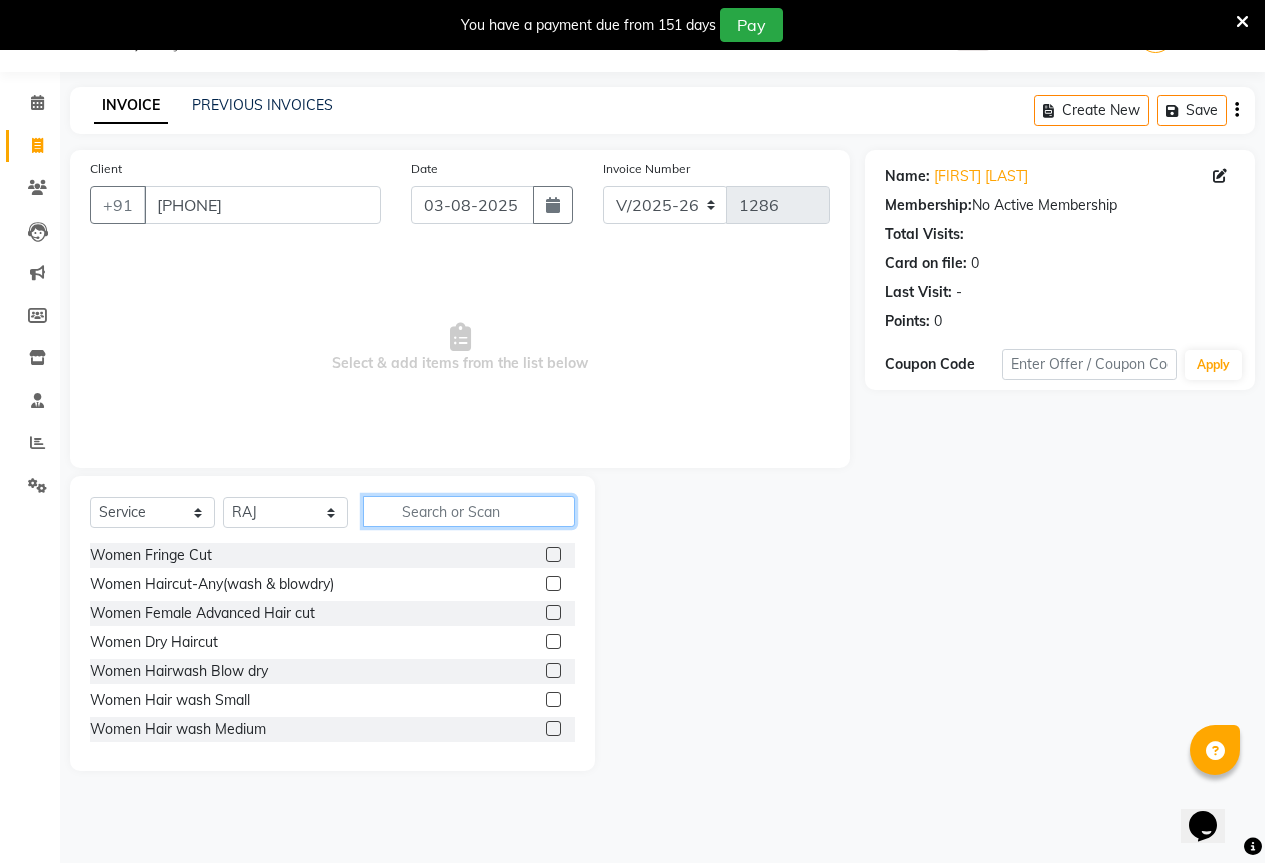 drag, startPoint x: 445, startPoint y: 512, endPoint x: 444, endPoint y: 524, distance: 12.0415945 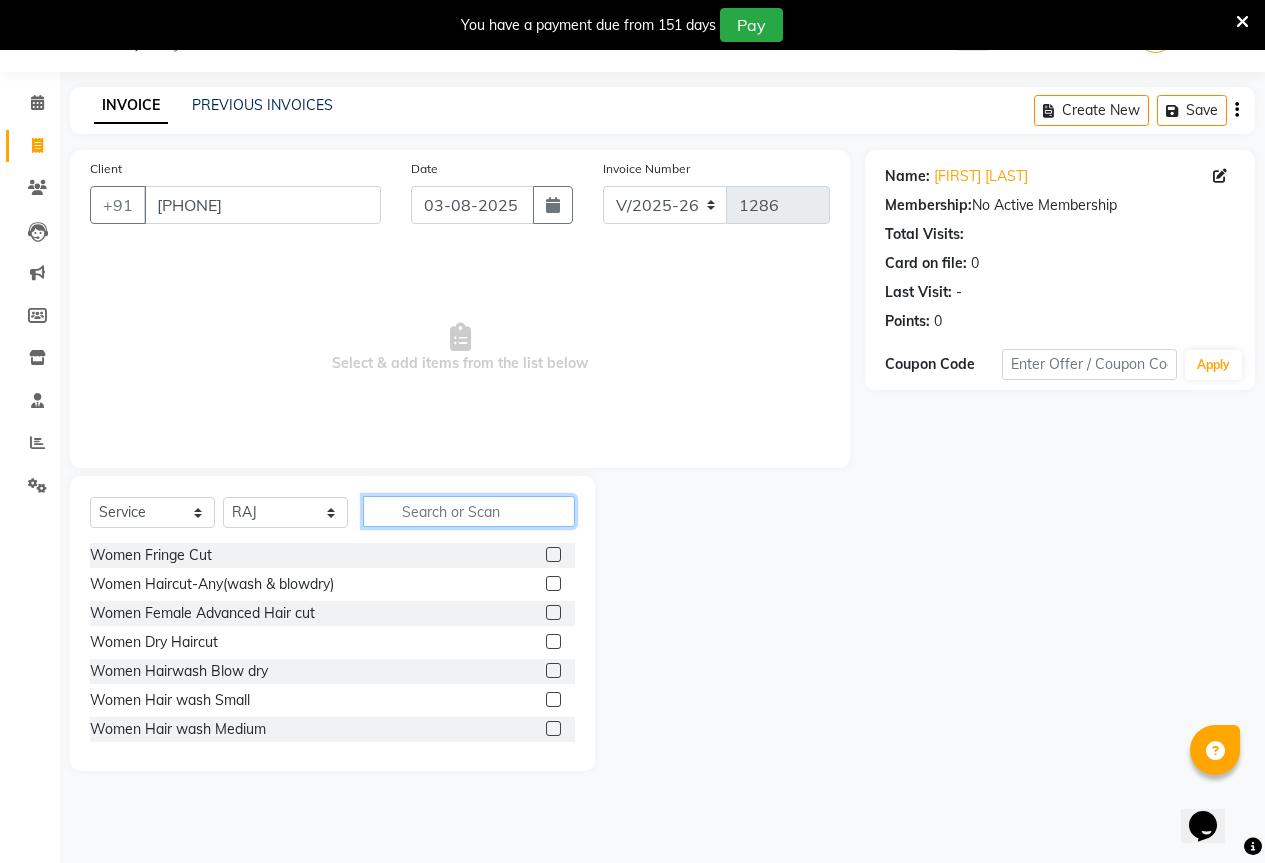 click 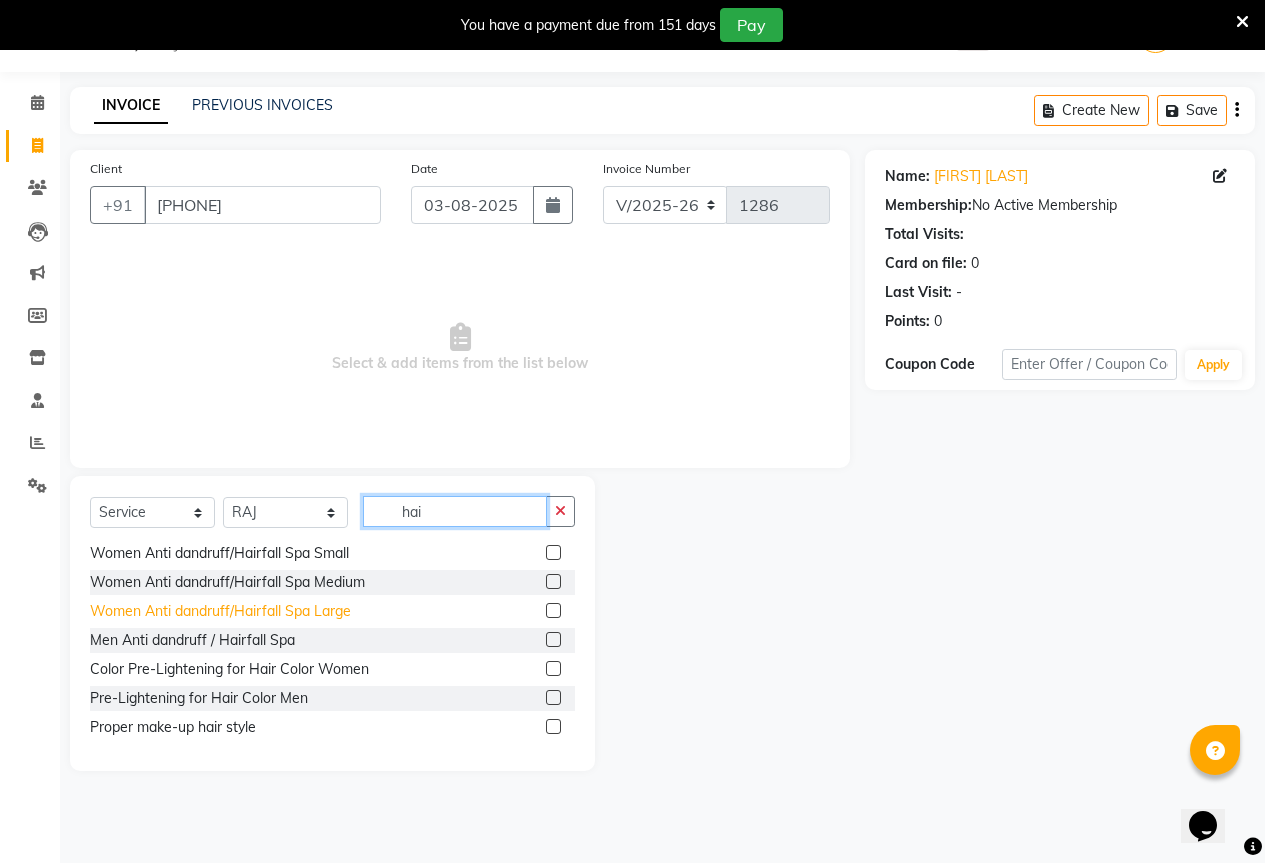 scroll, scrollTop: 380, scrollLeft: 0, axis: vertical 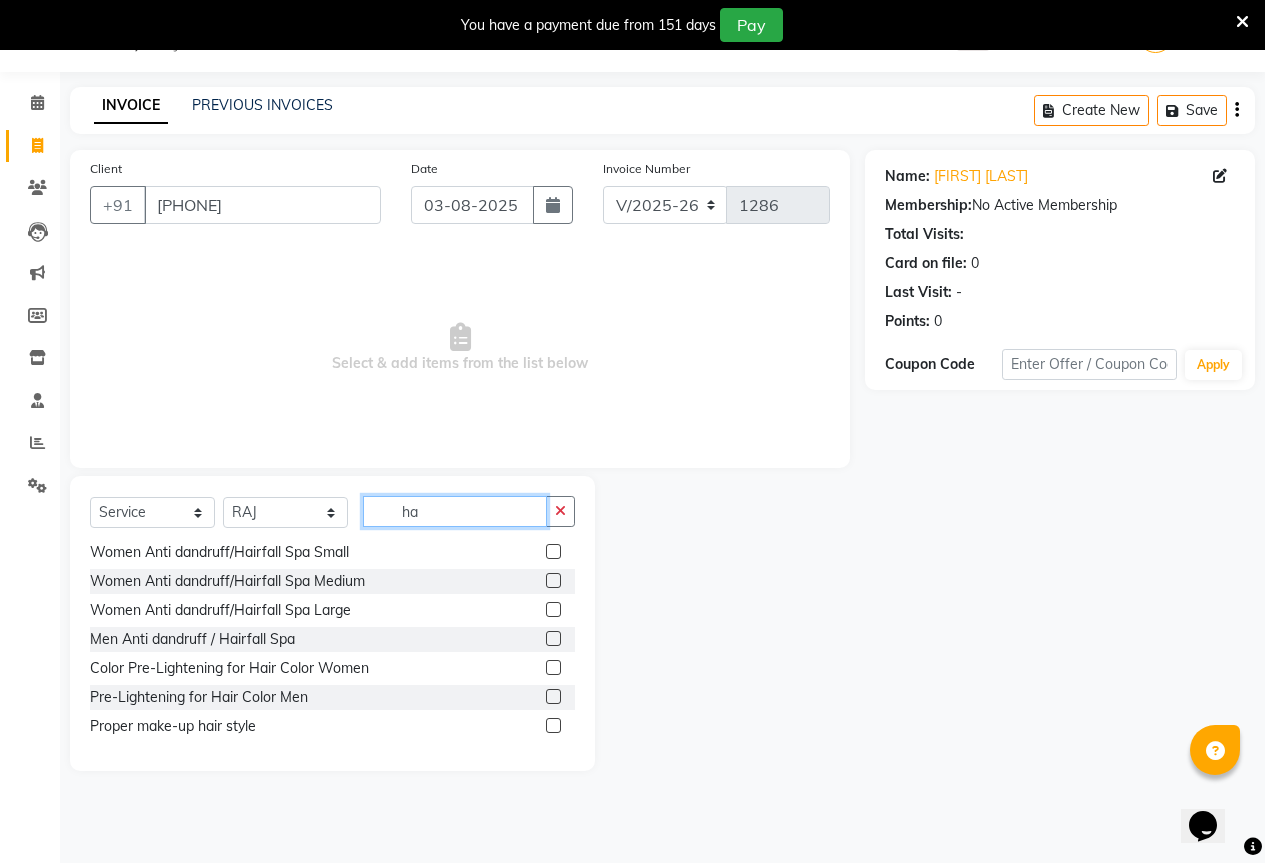type on "h" 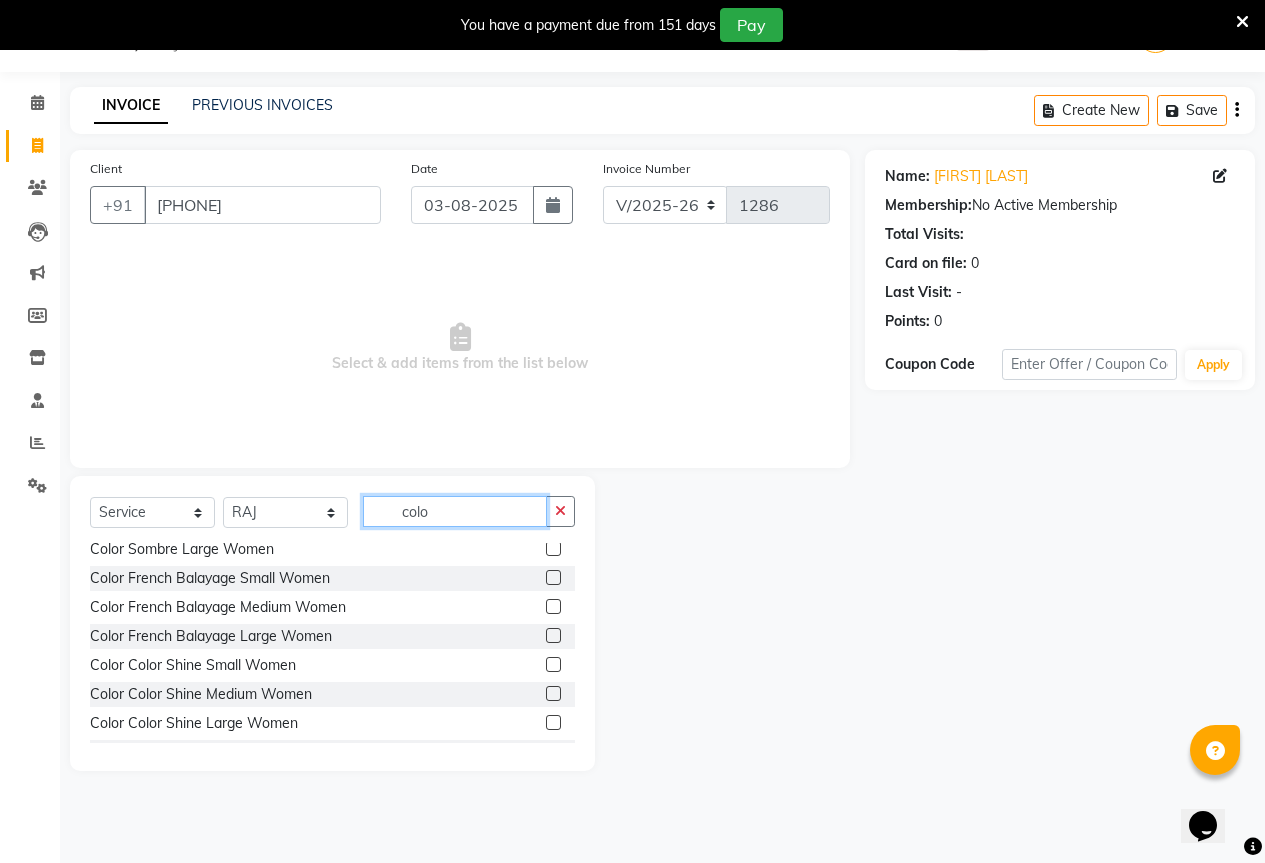scroll, scrollTop: 399, scrollLeft: 0, axis: vertical 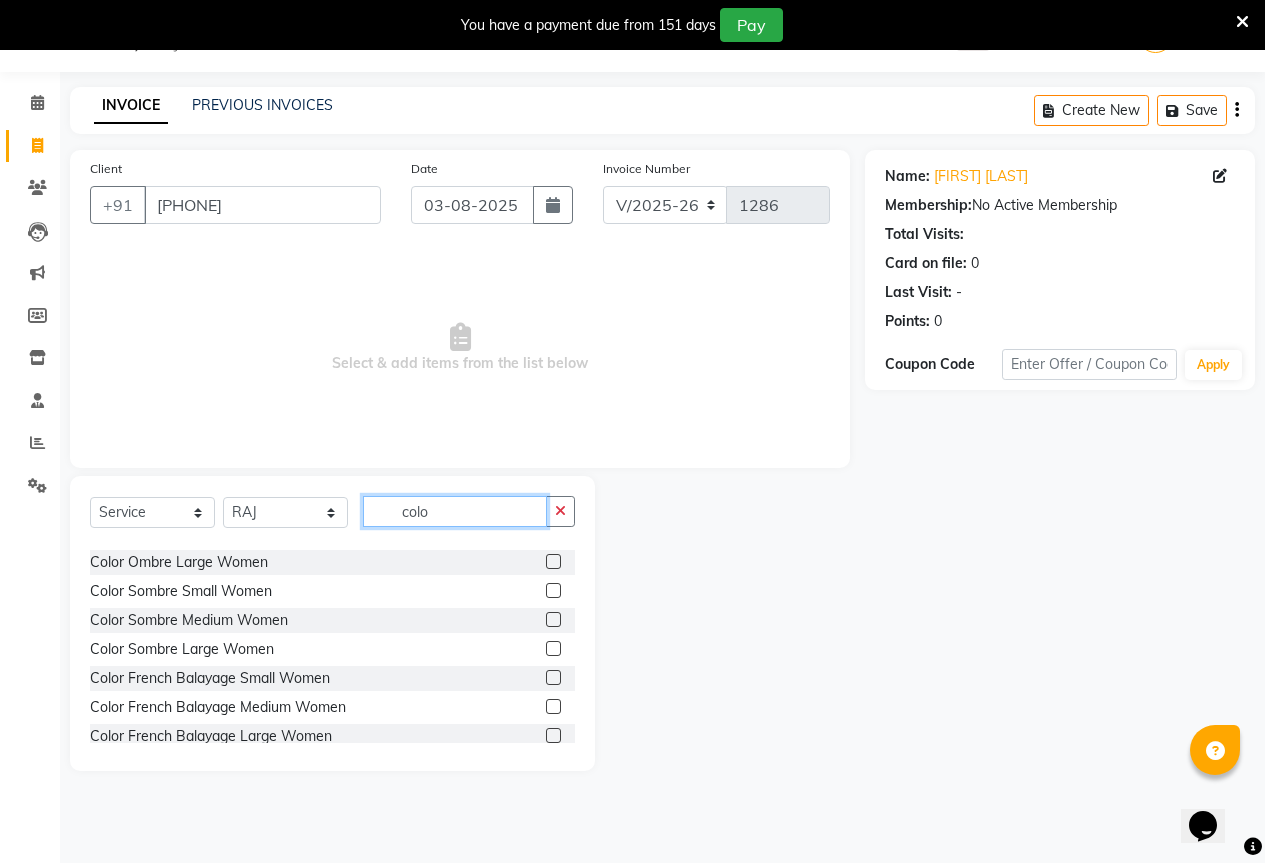 type on "colo" 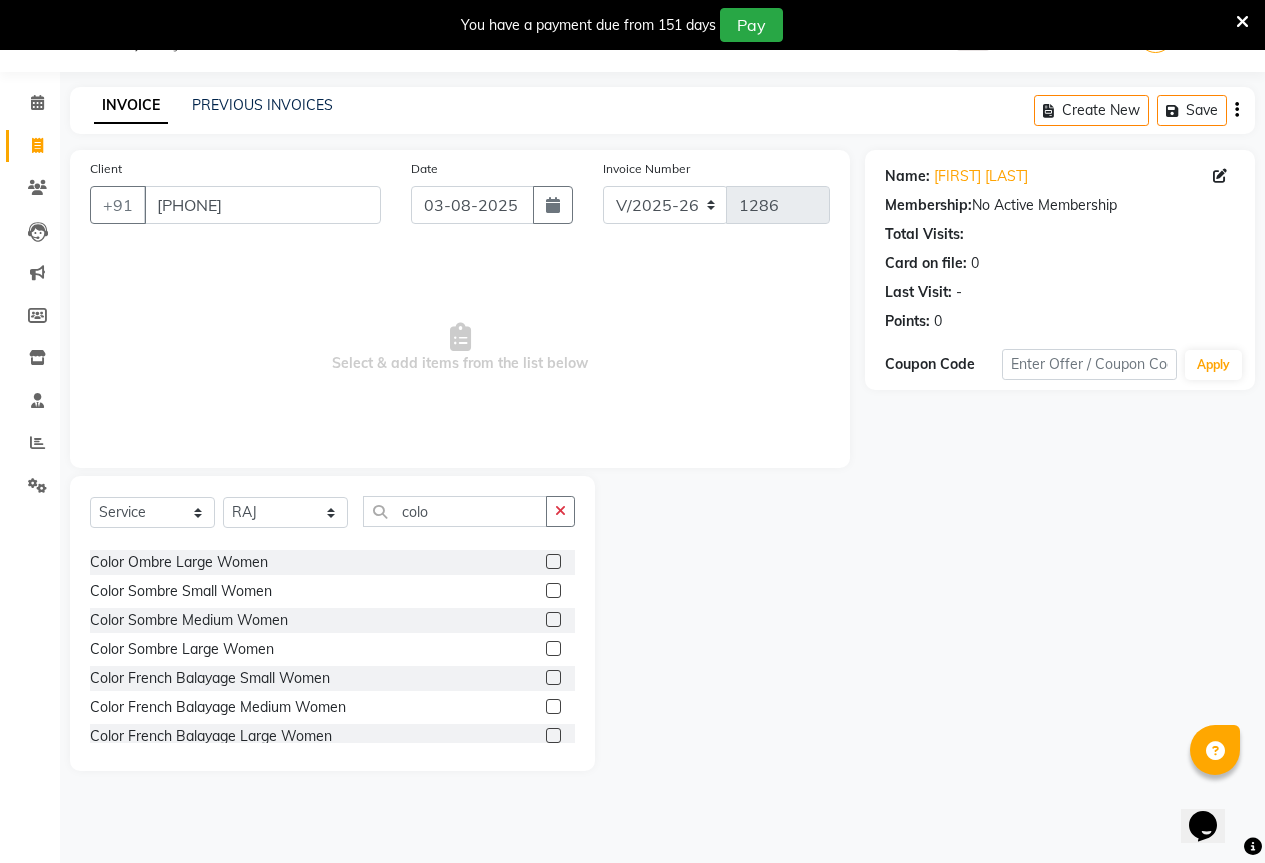 click 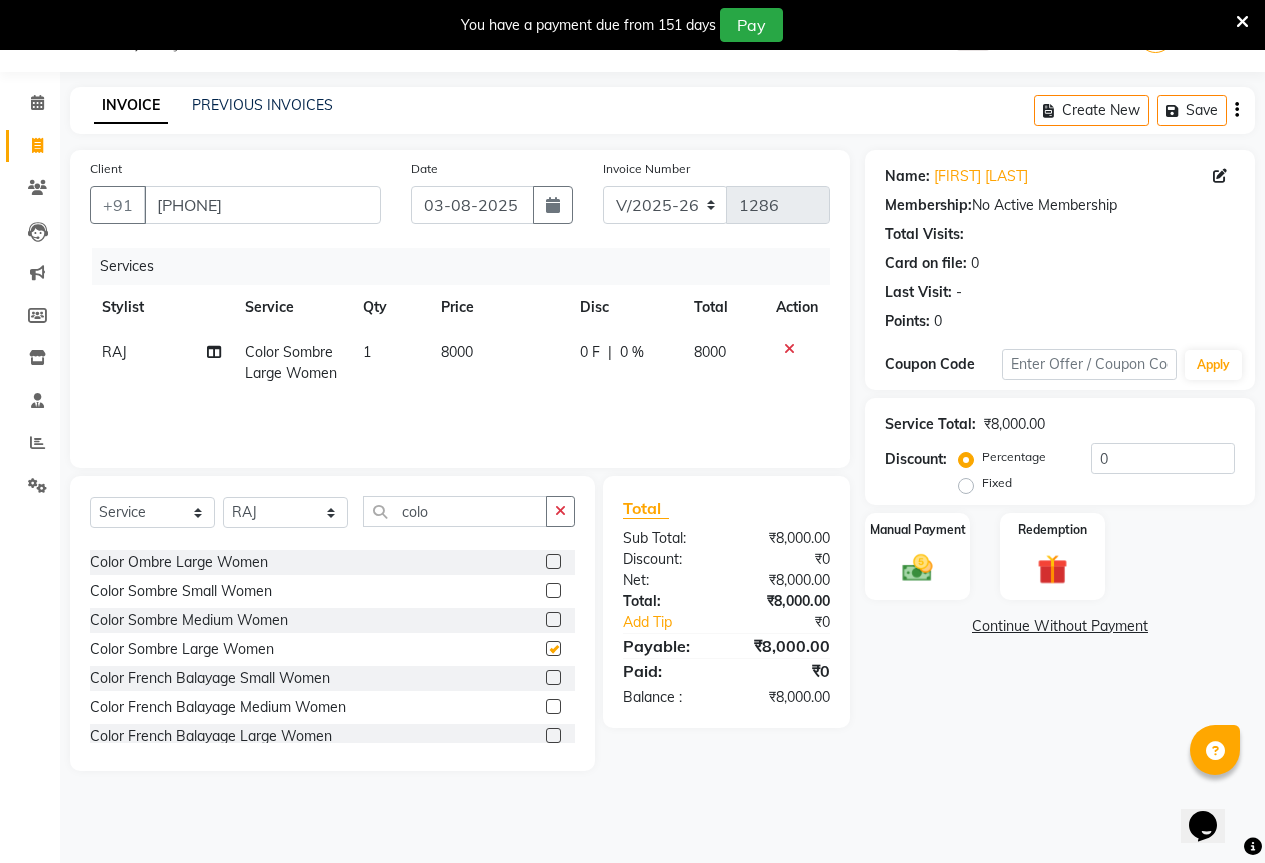 checkbox on "false" 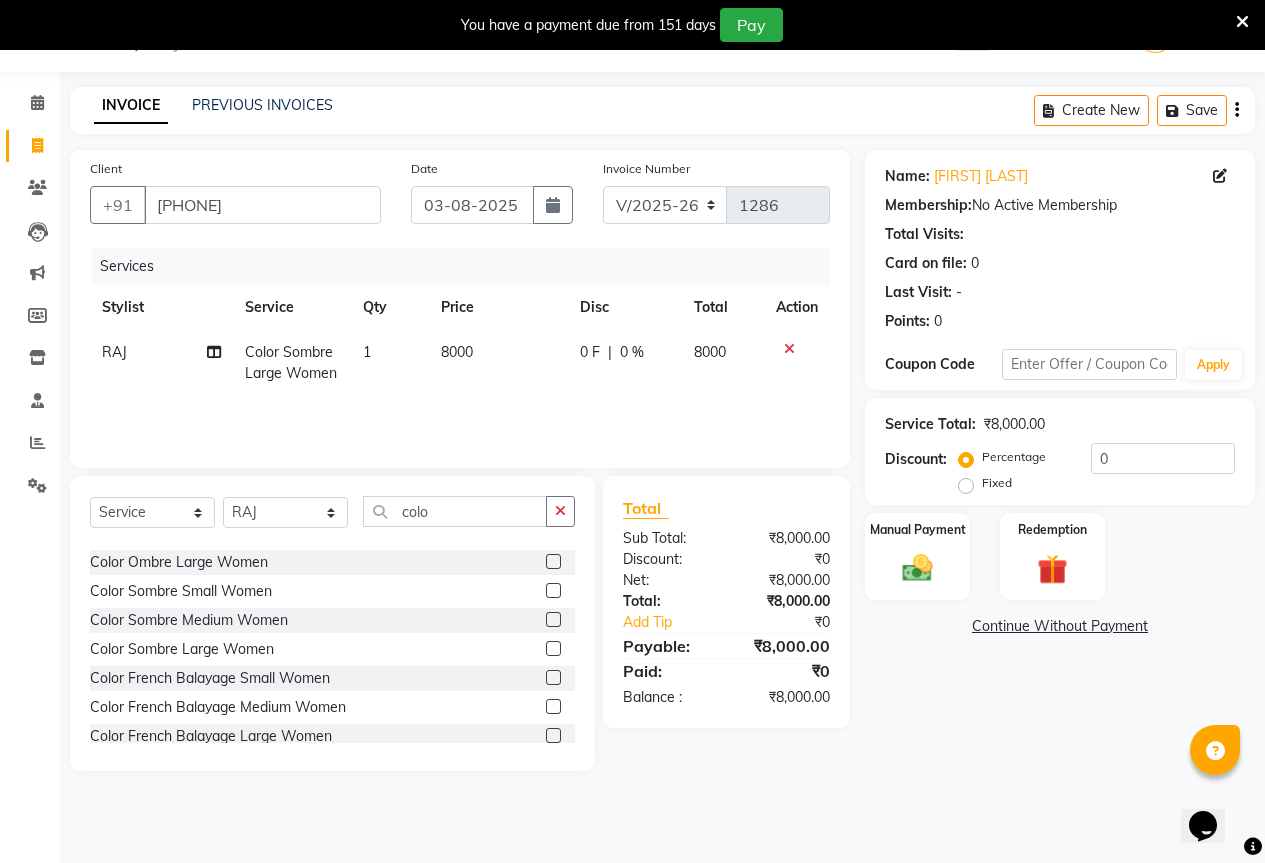 drag, startPoint x: 449, startPoint y: 344, endPoint x: 461, endPoint y: 348, distance: 12.649111 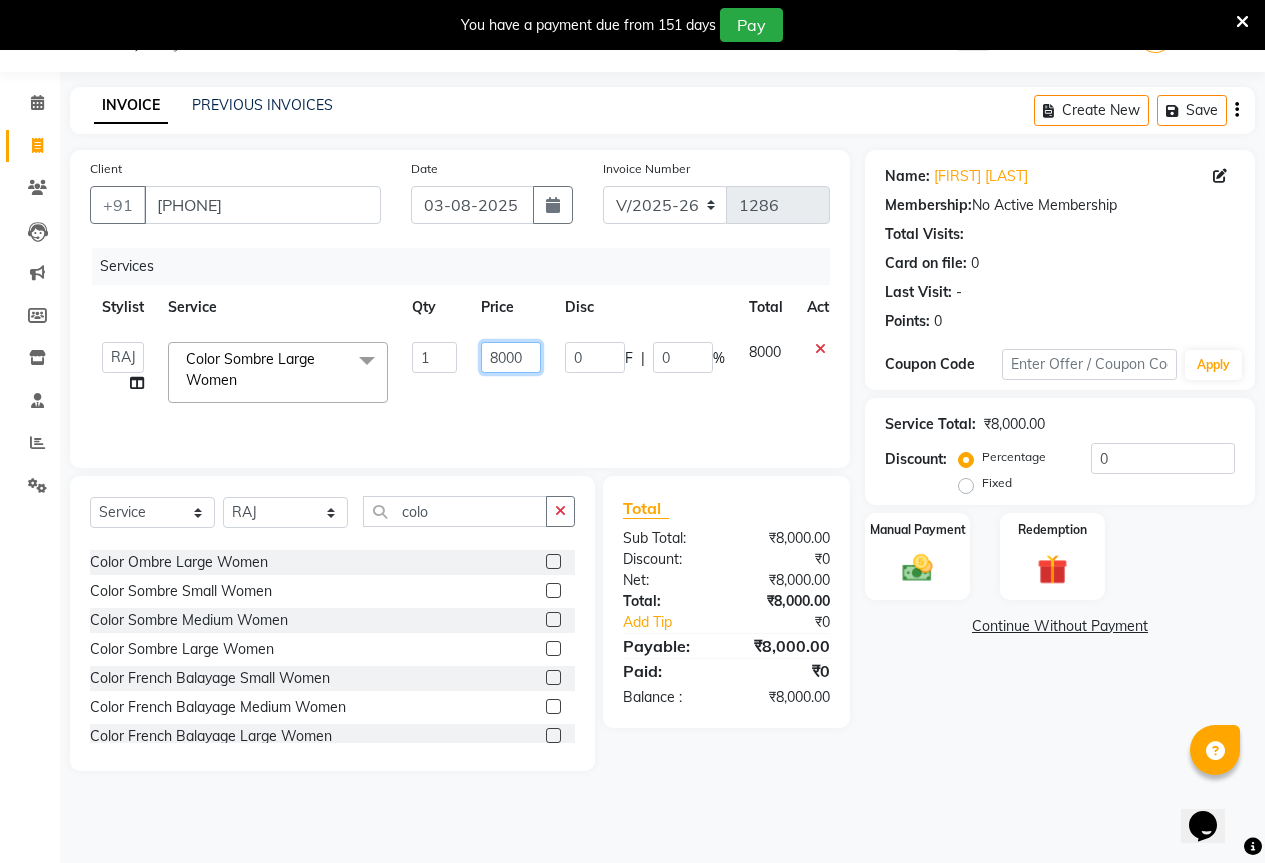 click on "8000" 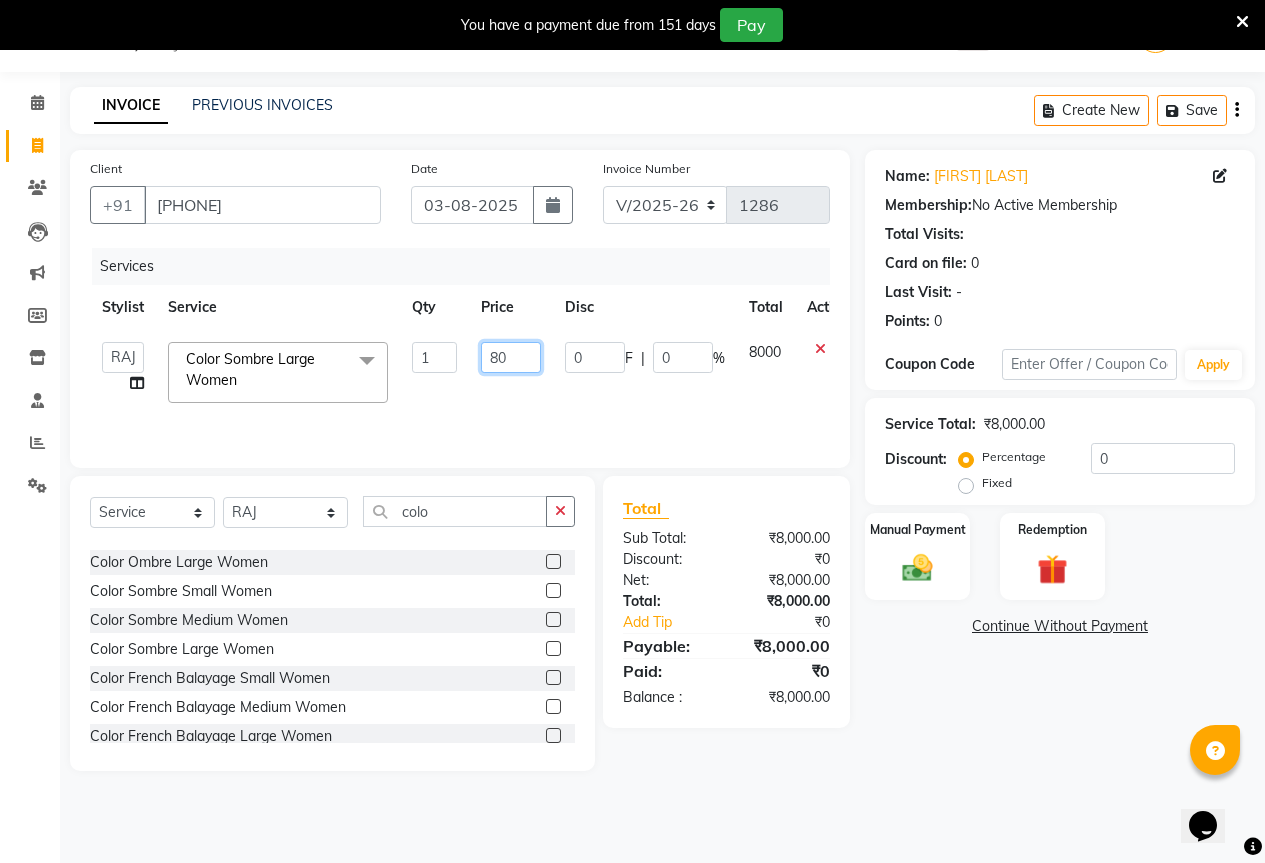 type on "8" 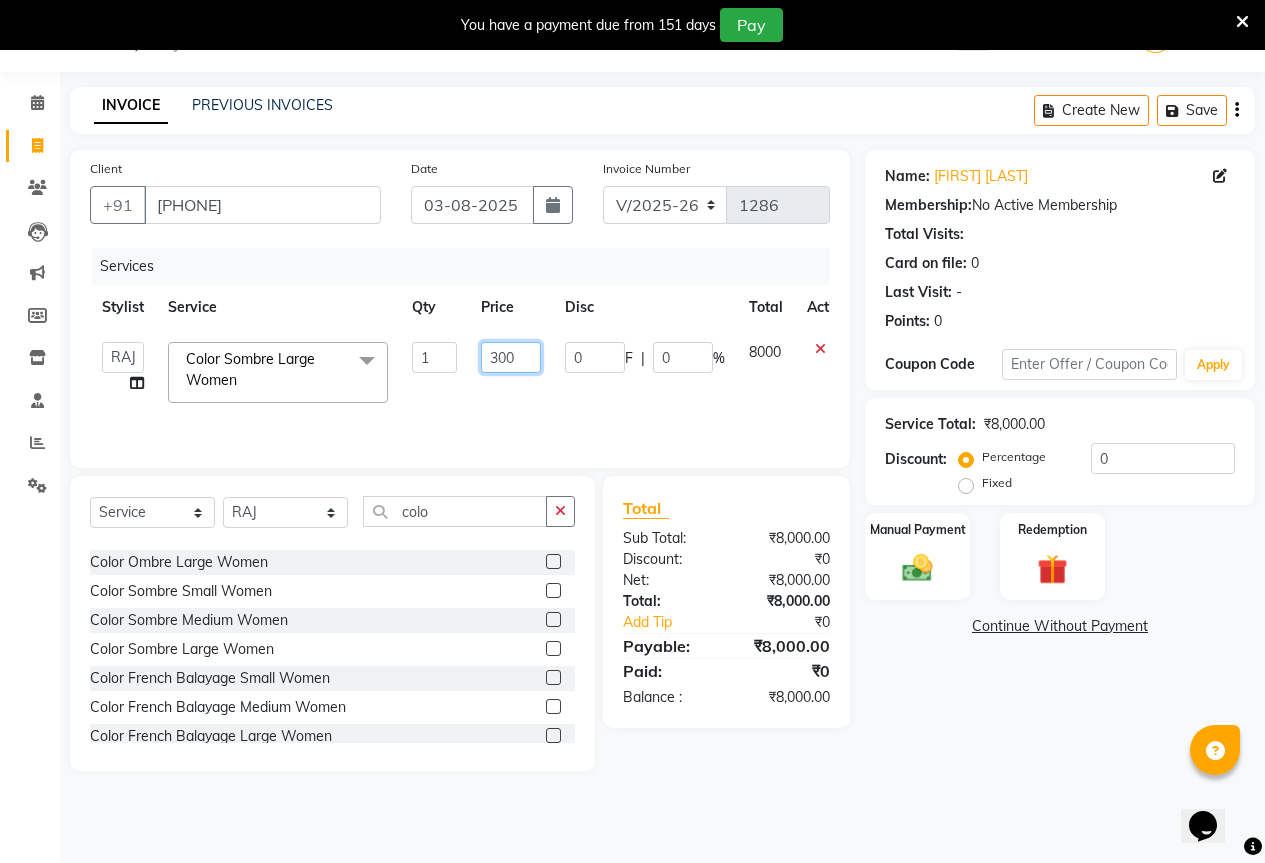 type on "3000" 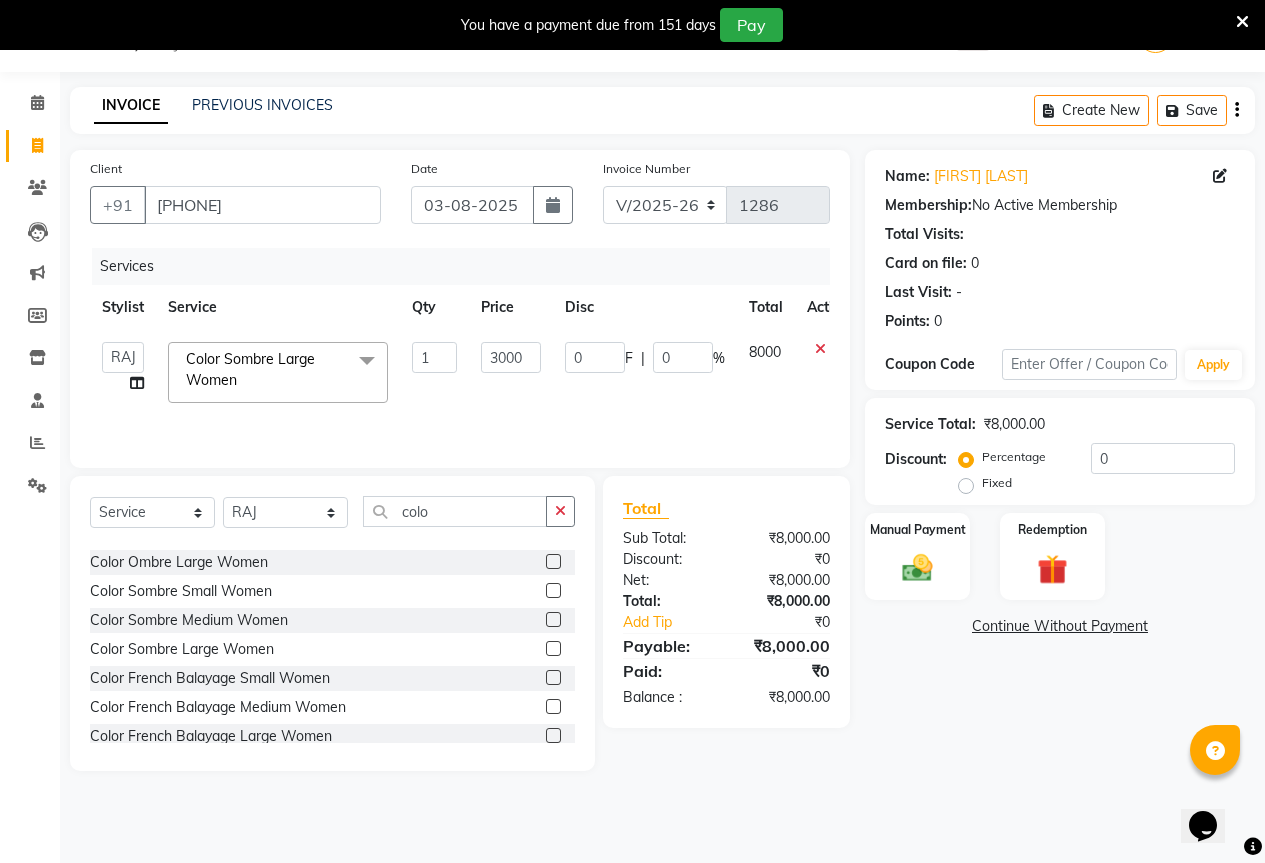 drag, startPoint x: 2429, startPoint y: 1548, endPoint x: 1228, endPoint y: 784, distance: 1423.4104 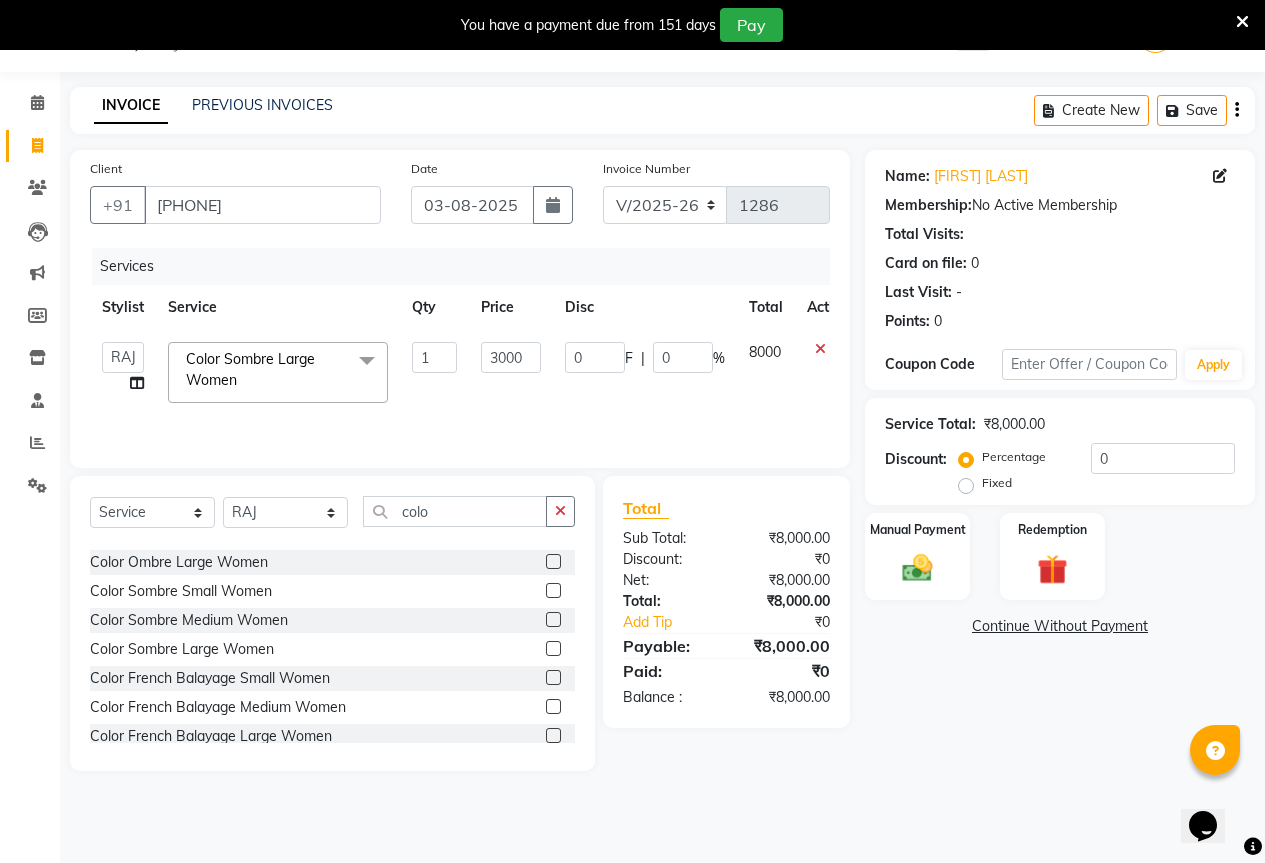 click on "Opens Chat This icon Opens the chat window." at bounding box center (1203, 826) 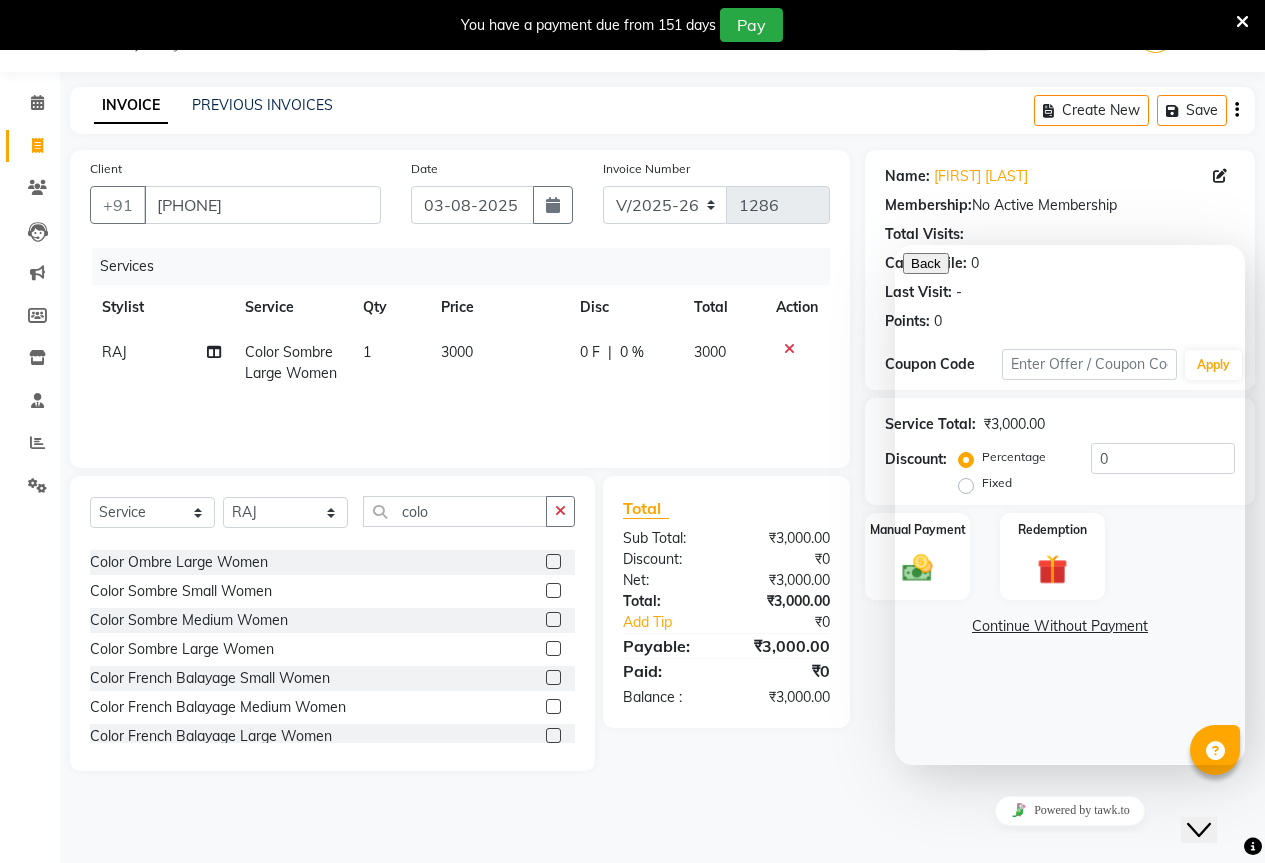 click on "Total Sub Total: ₹3,000.00 Discount: ₹0 Net: ₹3,000.00 Total: ₹3,000.00 Add Tip ₹0 Payable: ₹3,000.00 Paid: ₹0 Balance   : ₹3,000.00" 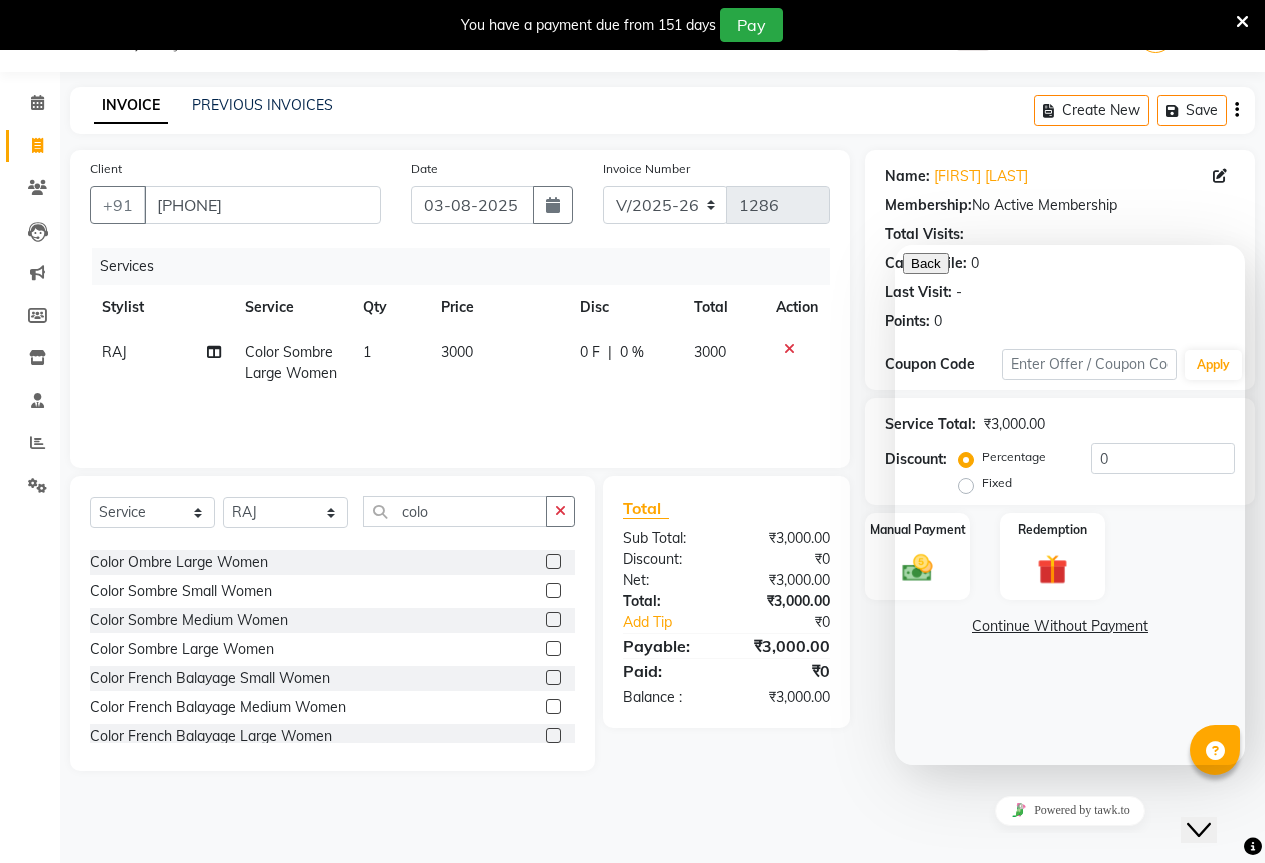 click on "Name: [FIRST] [LAST] Membership:  No Active Membership  Total Visits:   Card on file:  0 Last Visit:   - Points:   0  Coupon Code Apply Service Total:  ₹3,000.00  Discount:  Percentage   Fixed  0 Manual Payment Redemption  Continue Without Payment" 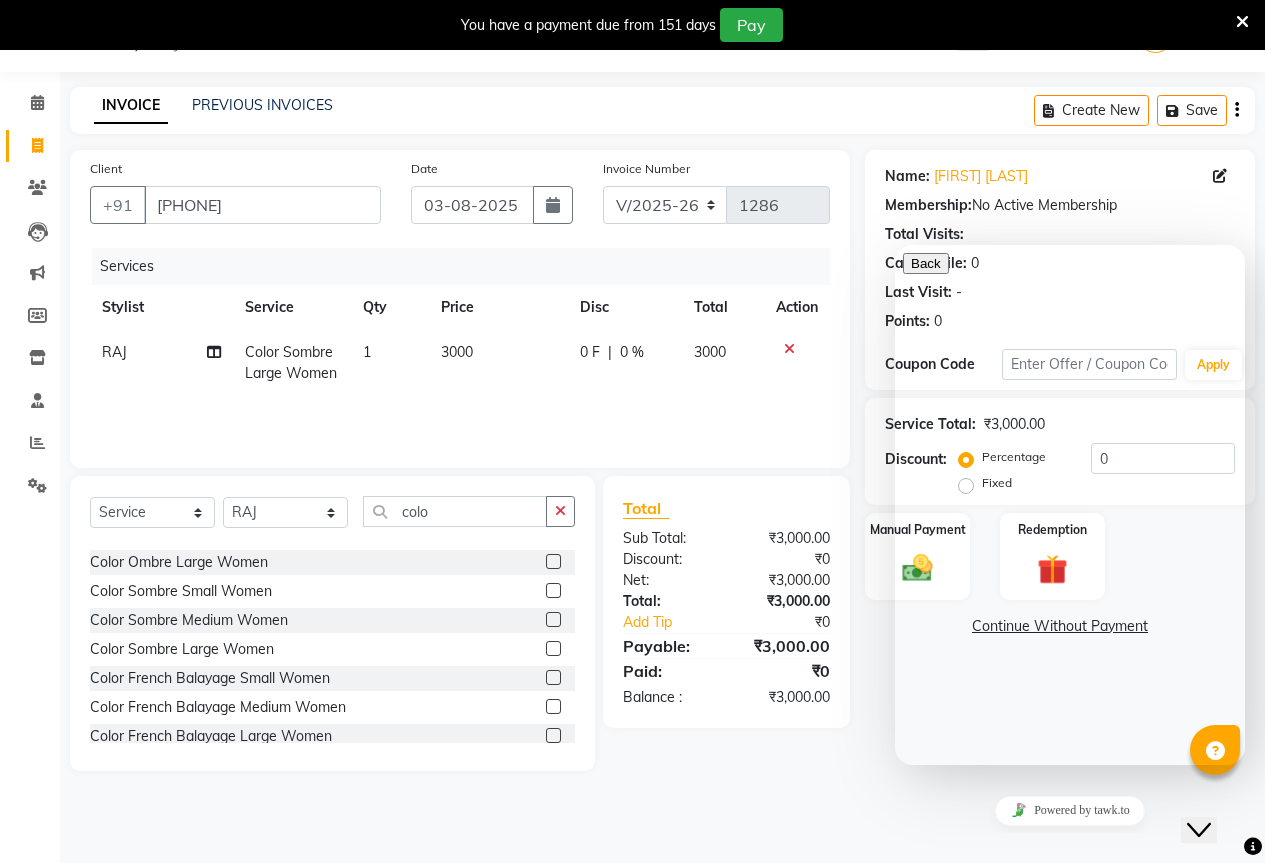 click at bounding box center [911, 1023] 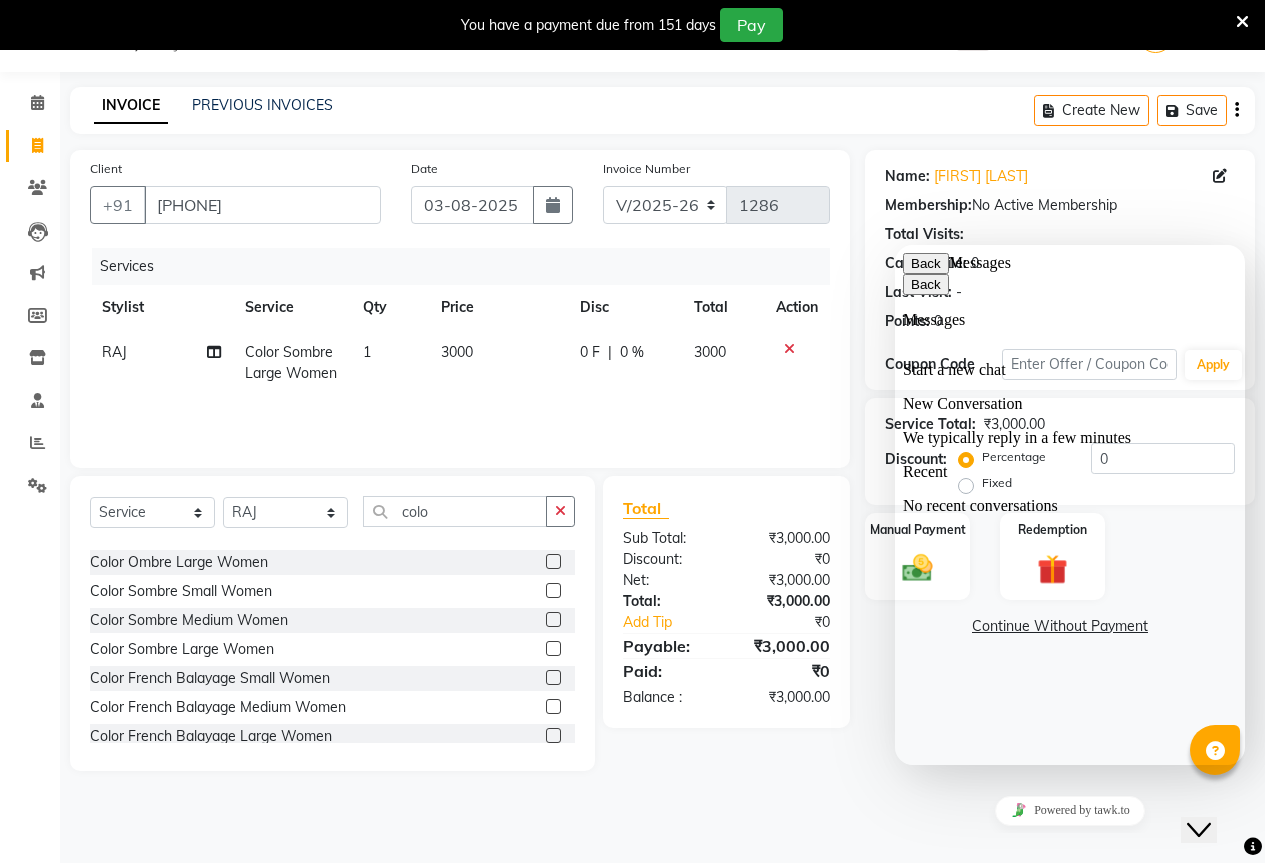 click on "Close Chat This icon closes the chat window." at bounding box center [1199, 830] 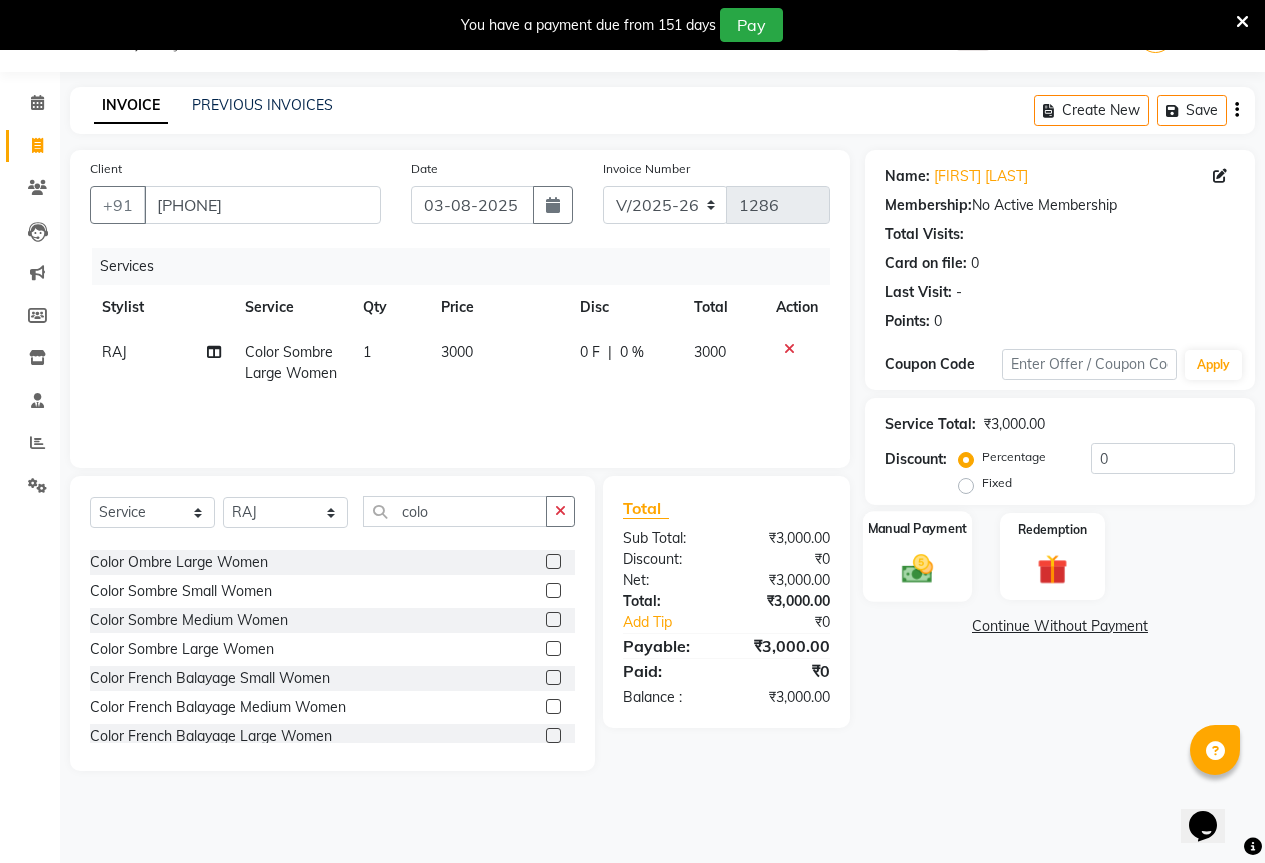 click 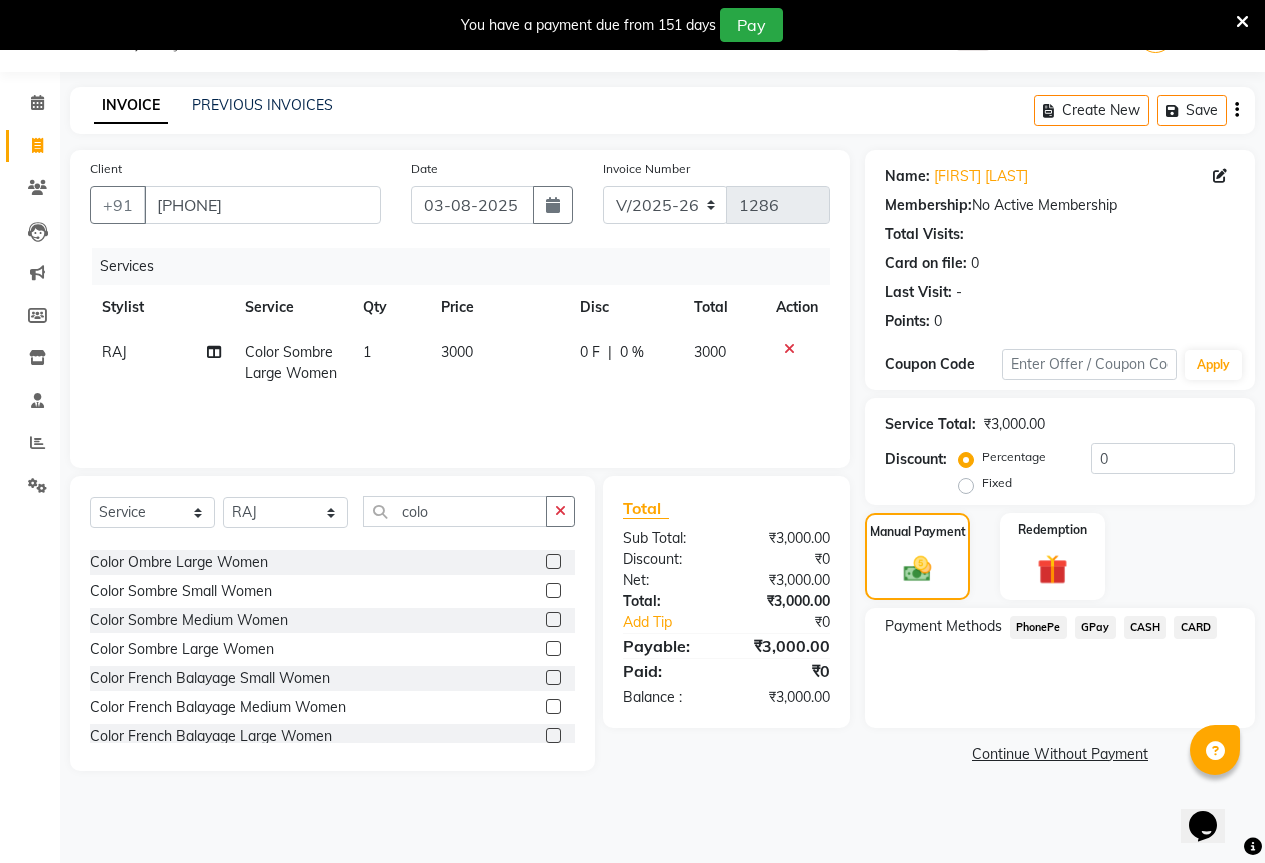 click on "GPay" 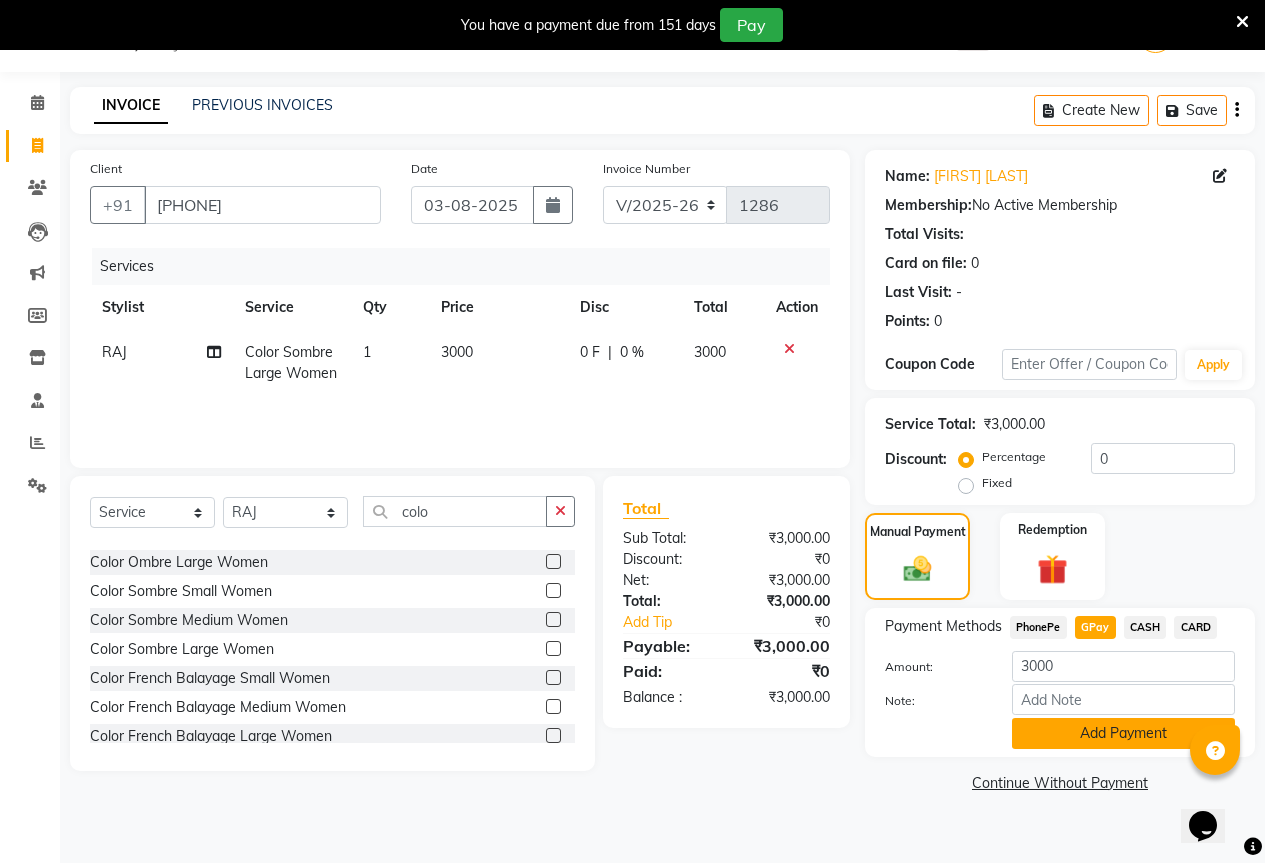 click on "Add Payment" 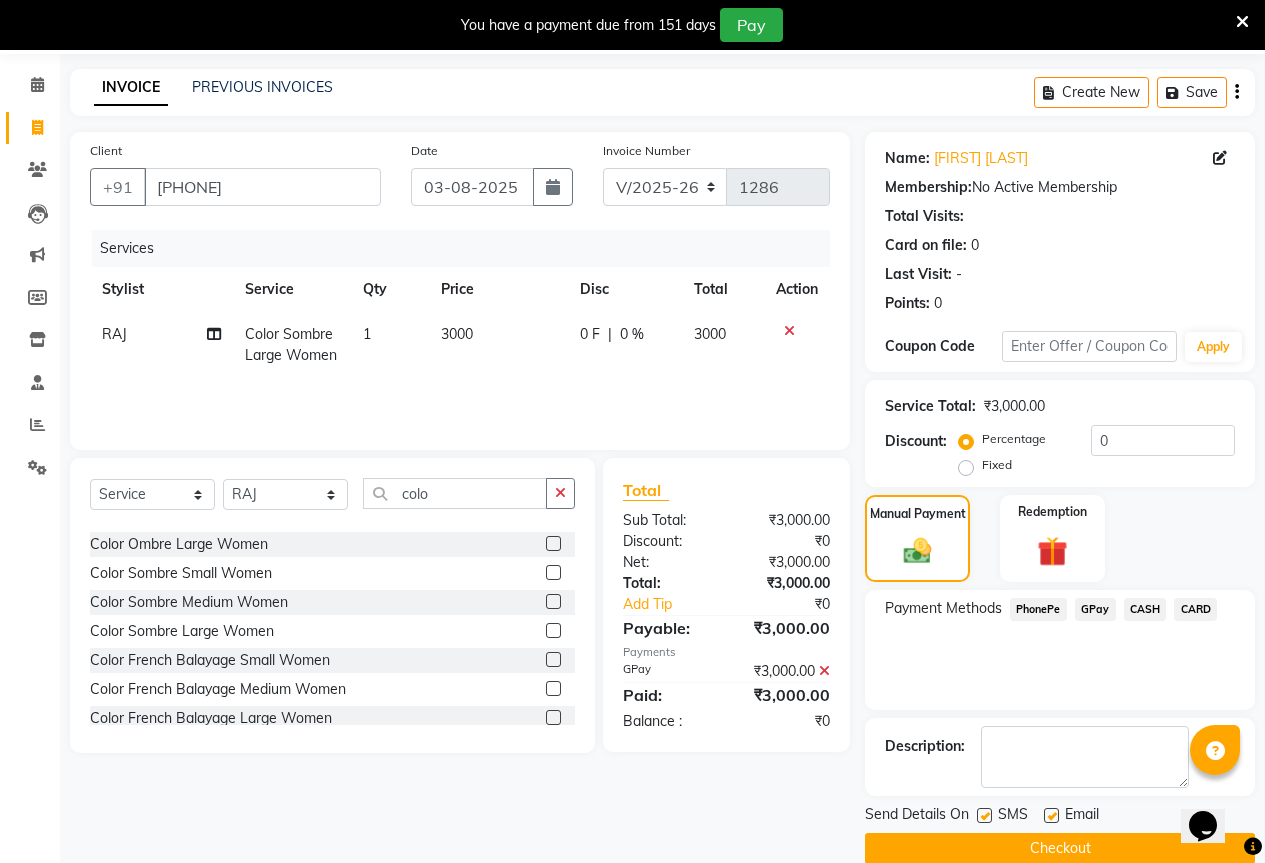 scroll, scrollTop: 99, scrollLeft: 0, axis: vertical 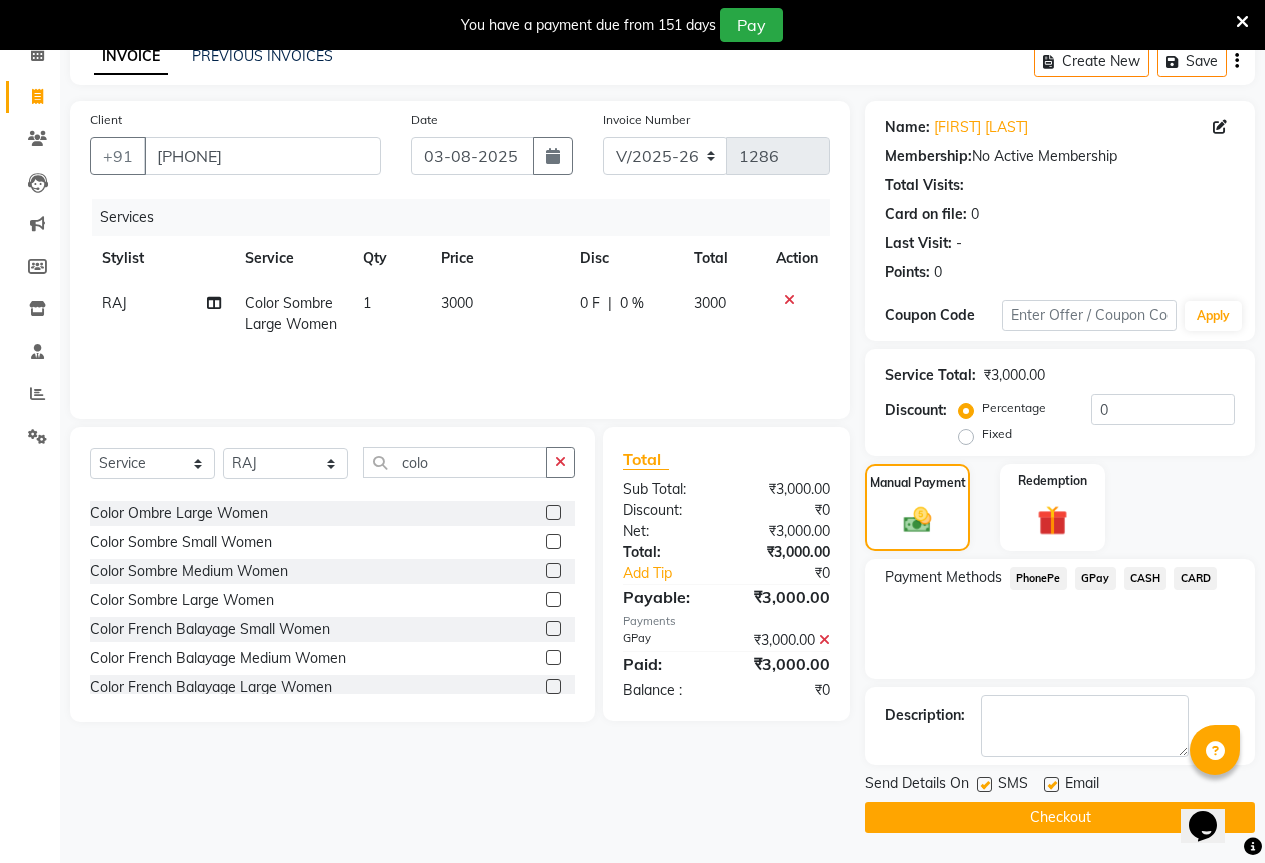 click on "Checkout" 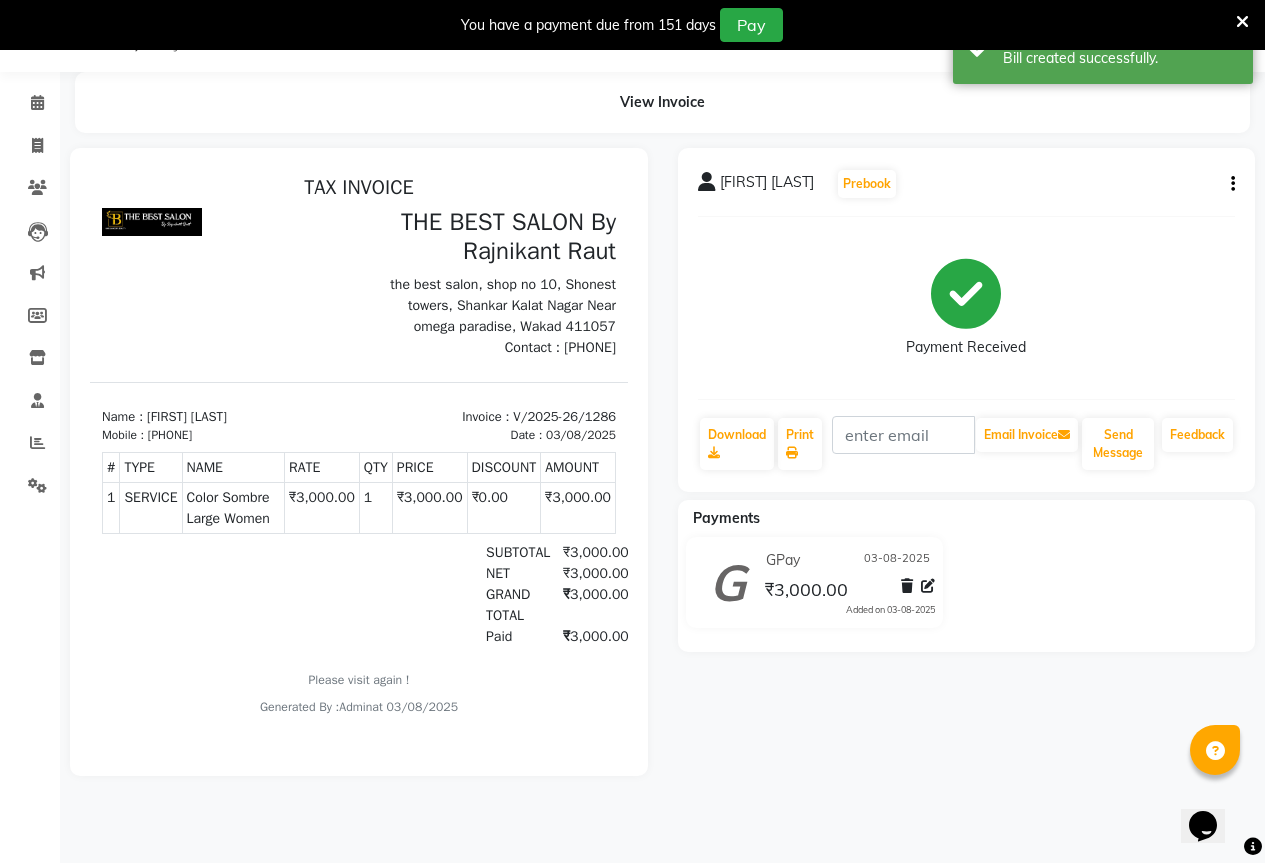 scroll, scrollTop: 0, scrollLeft: 0, axis: both 